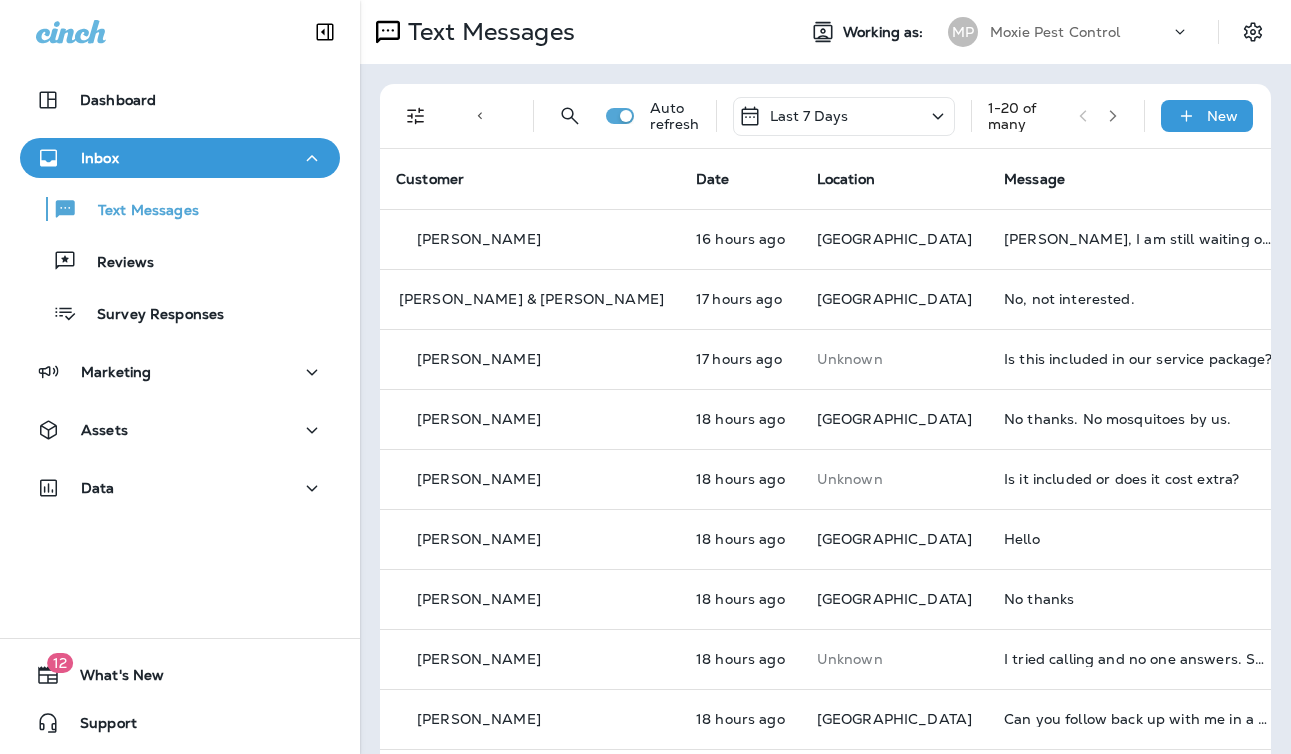 scroll, scrollTop: 0, scrollLeft: 0, axis: both 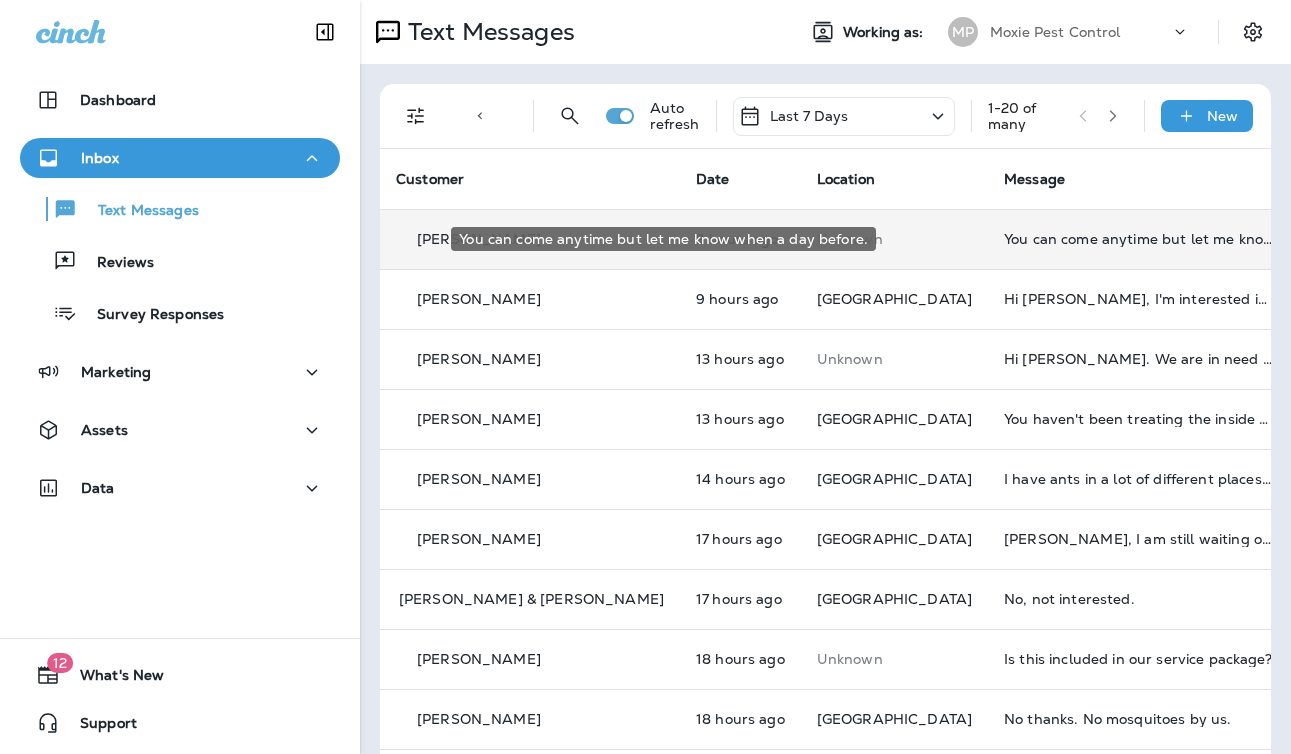 click on "You can come anytime but let me know when a day before." at bounding box center (1138, 239) 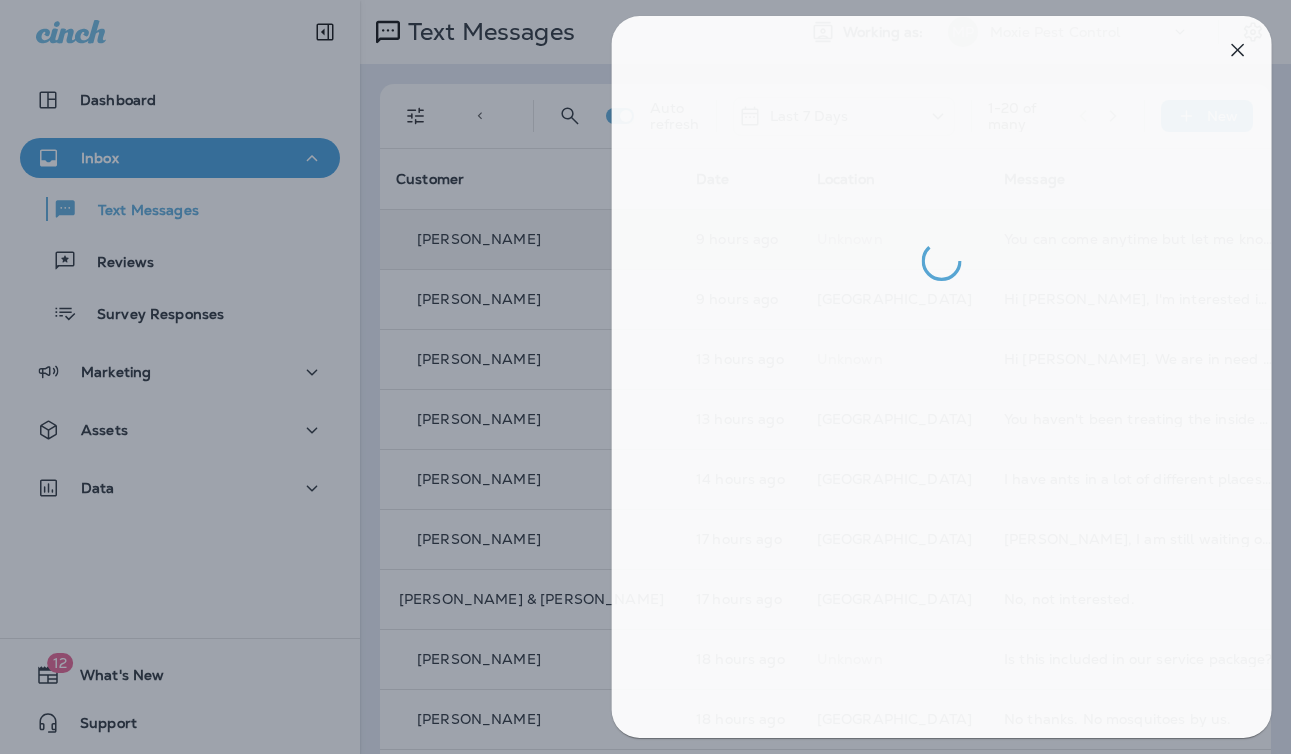 click at bounding box center (652, 377) 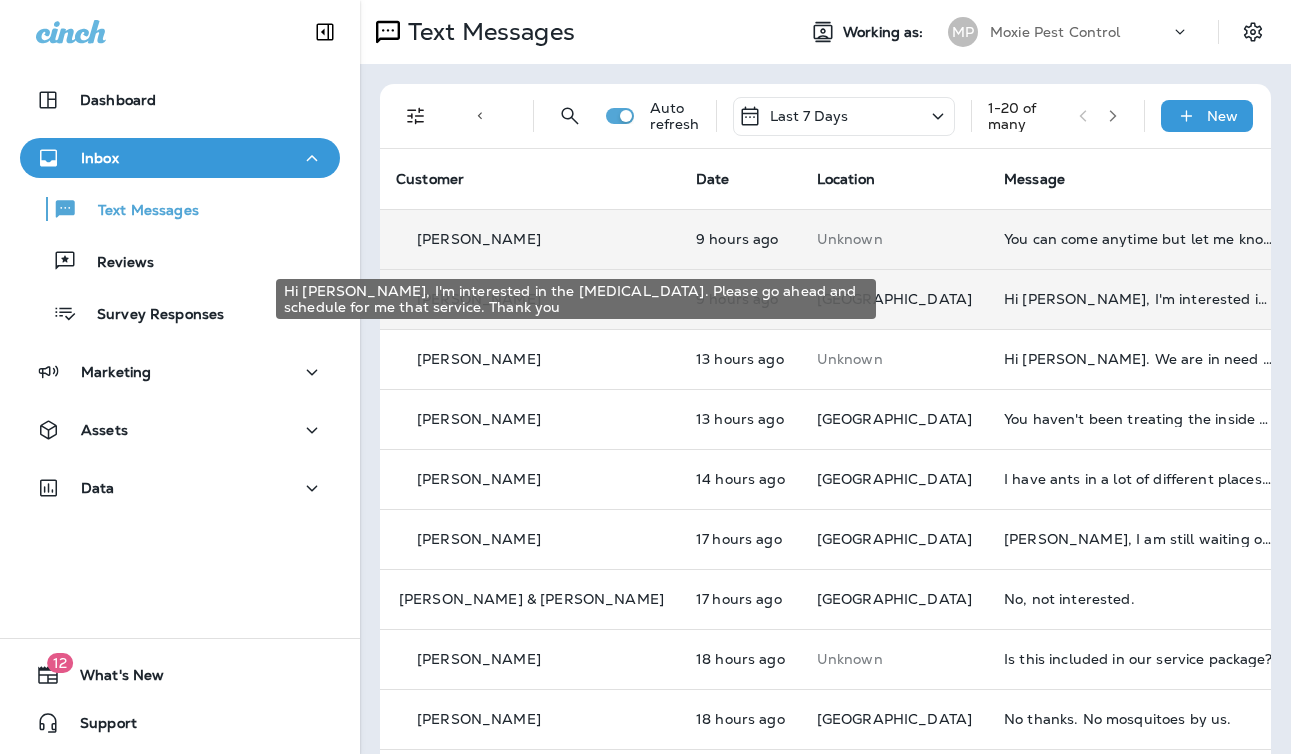 click on "Hi Cameron, I'm interested in the mosquito control. Please go ahead and schedule for me that service. Thank you" at bounding box center (1138, 299) 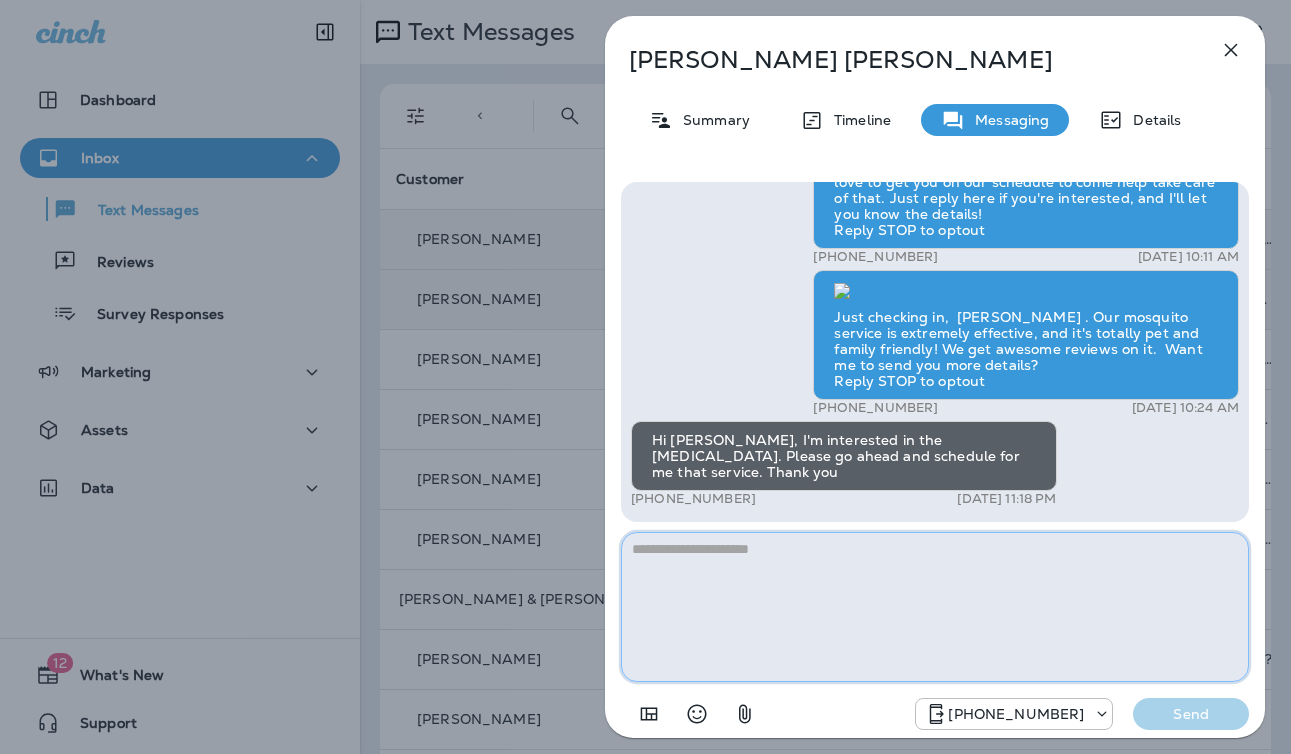 paste on "**********" 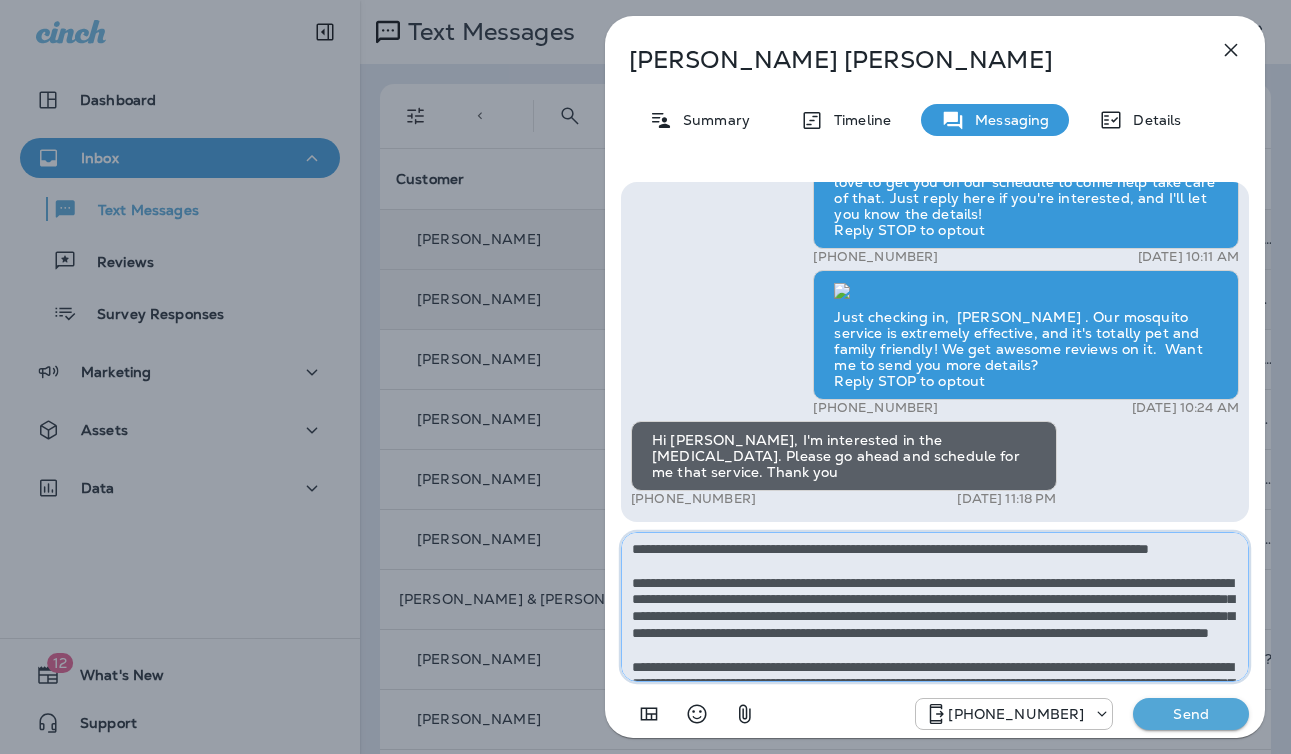 scroll, scrollTop: 112, scrollLeft: 0, axis: vertical 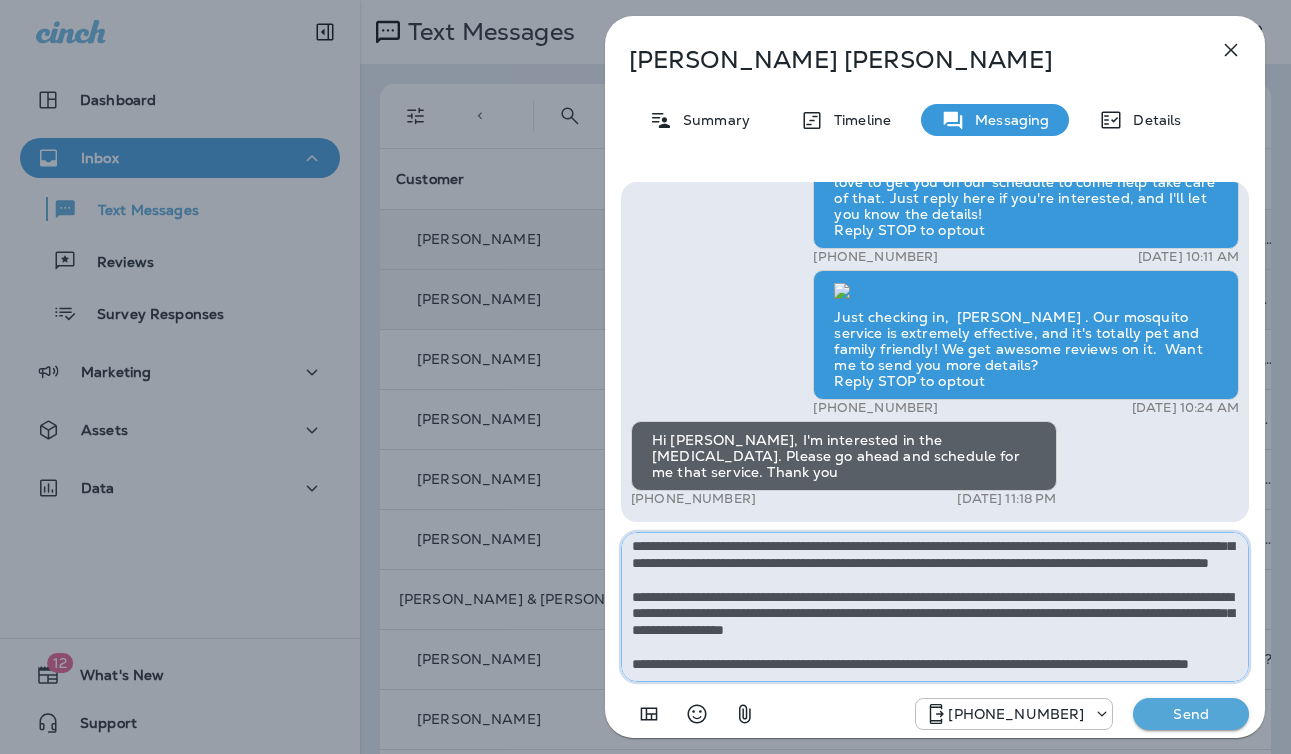 type on "**********" 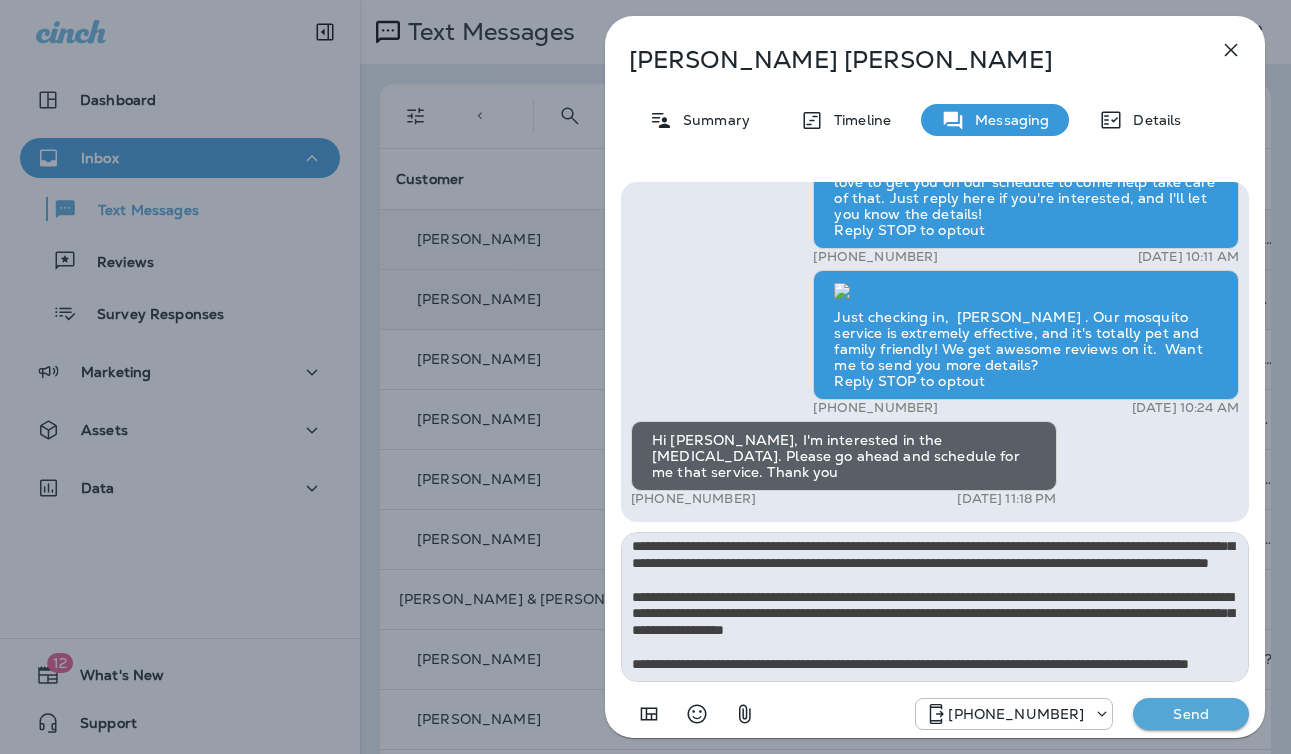 click on "Send" at bounding box center [1191, 714] 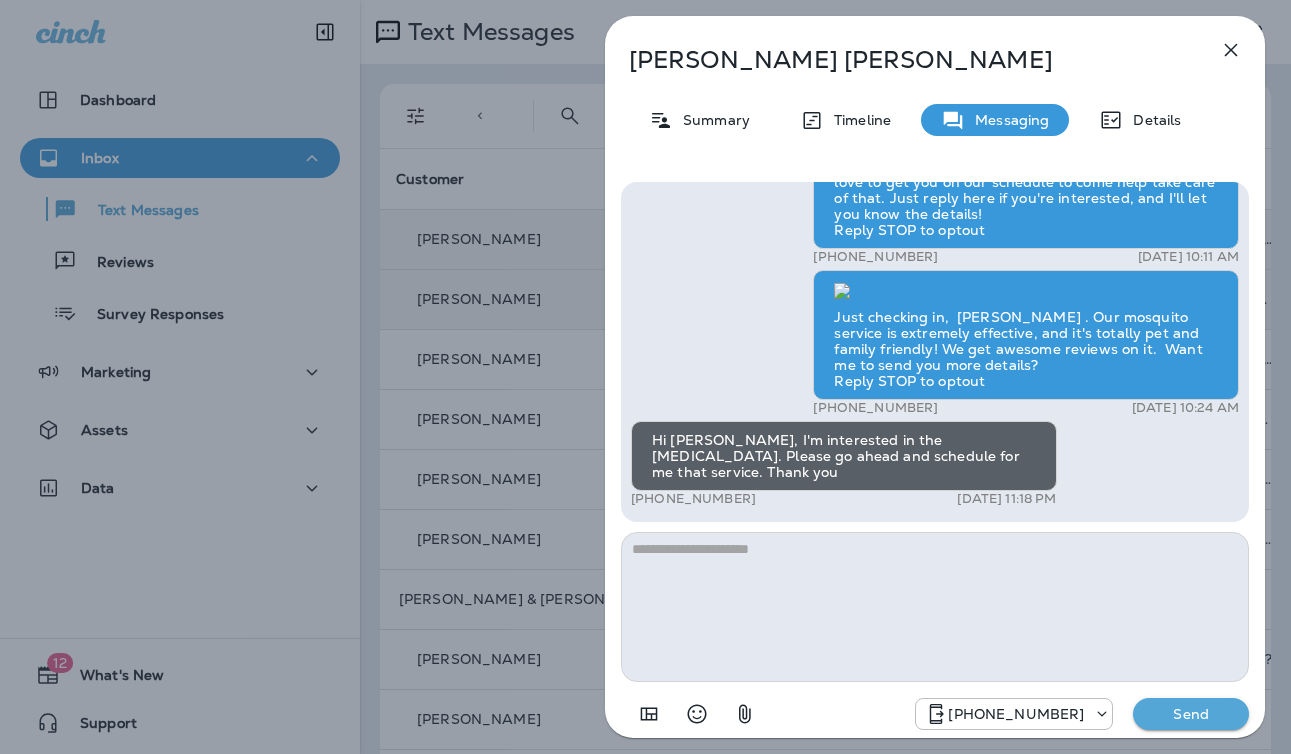 scroll, scrollTop: 0, scrollLeft: 0, axis: both 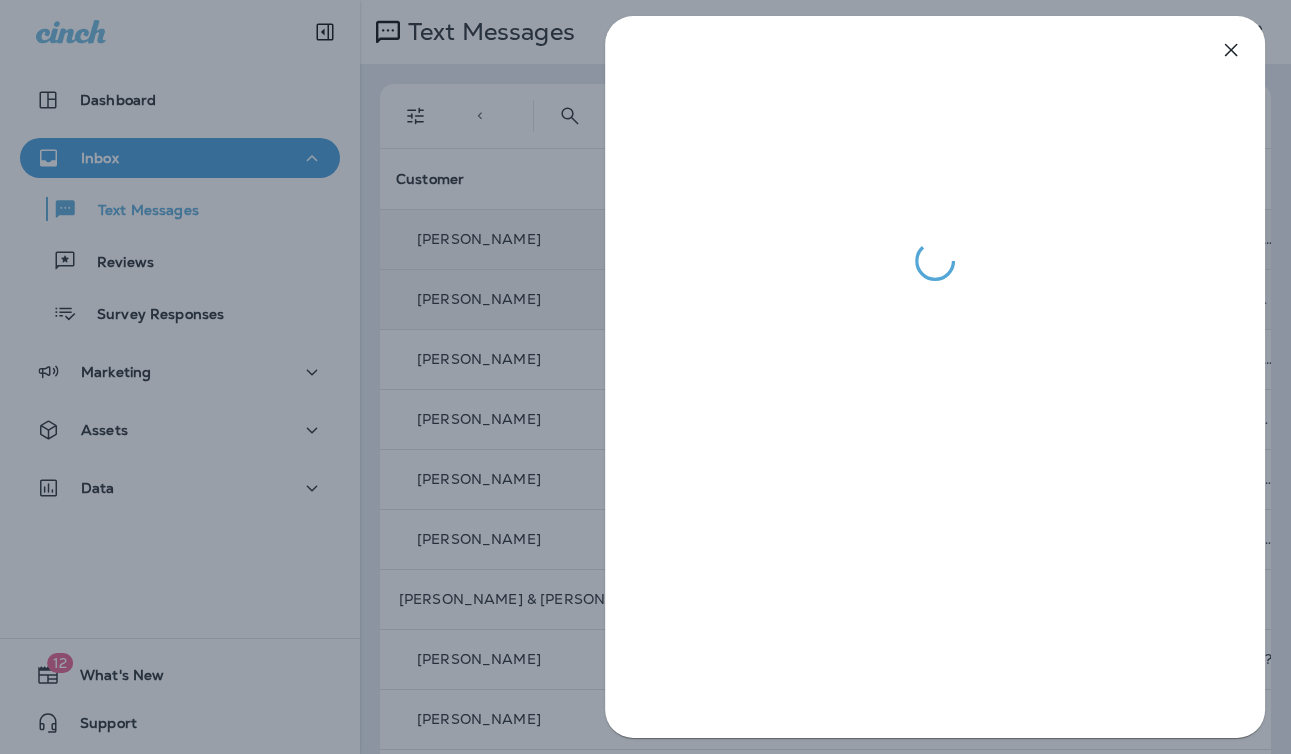 click at bounding box center (645, 377) 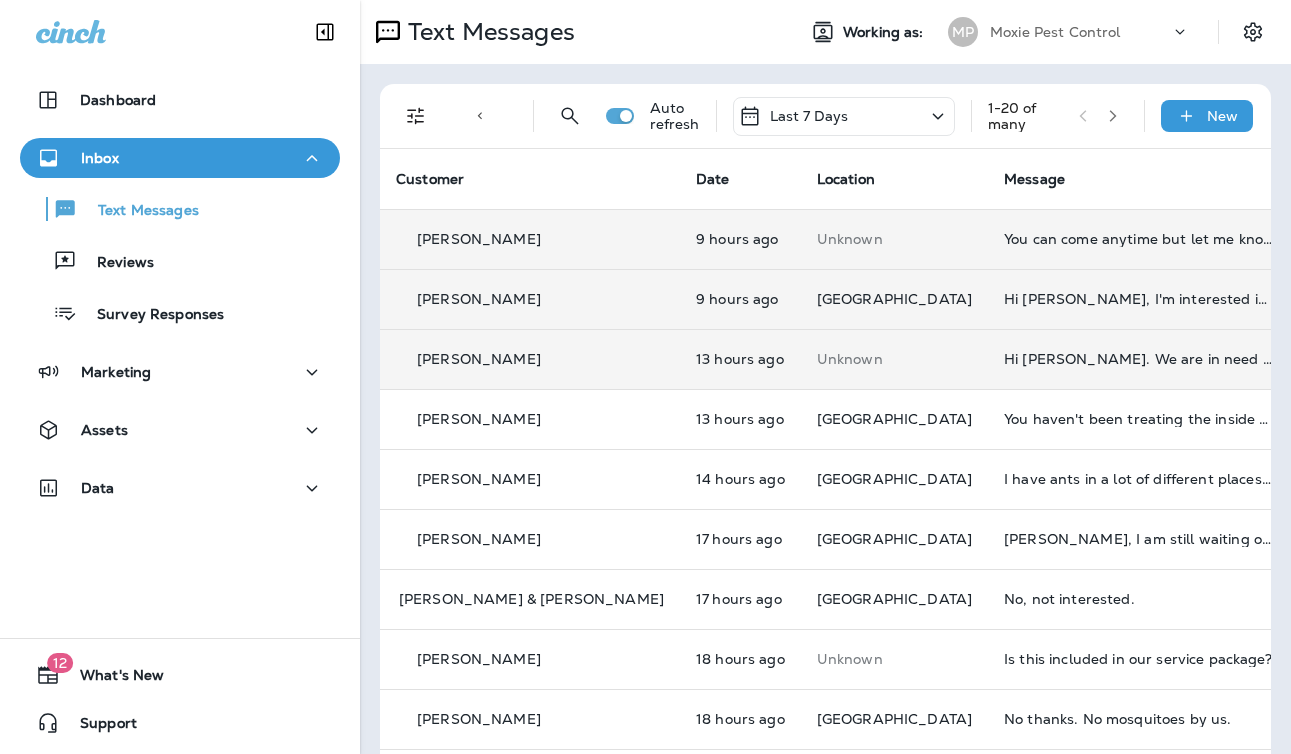 click on "Hi Cameron. We are in need of another visit. We have ants and spiders showing up again and we need to swap and move the rat and mouse traps." at bounding box center [1138, 359] 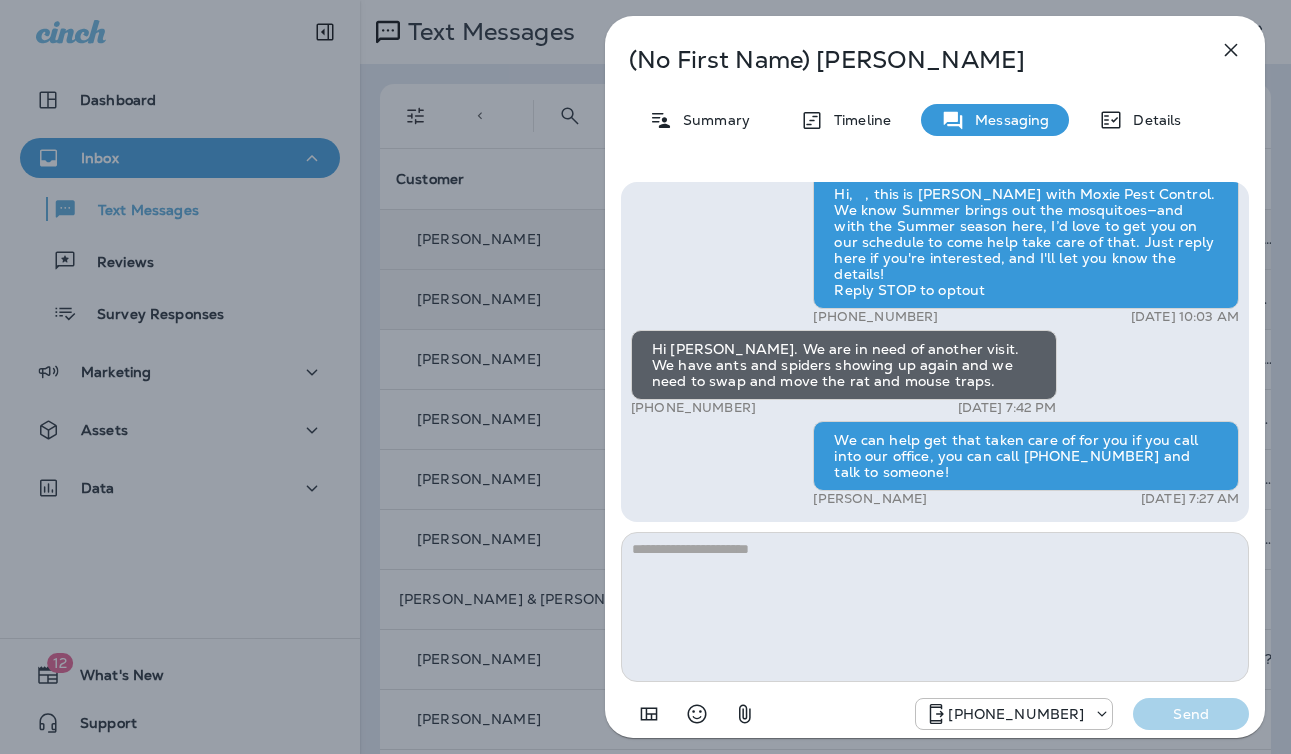 click on "(No First Name)   Nagel Summary   Timeline   Messaging   Details   Hi,   , this is Cameron with Moxie Pest Control. We know Summer brings out the mosquitoes—and with the Summer season here, I’d love to get you on our schedule to come help take care of that. Just reply here if you're interested, and I'll let you know the details!
Reply STOP to optout +18174823792 Jul 1, 2025 10:03 AM Hi Cameron. We are in need of another visit. We have ants and spiders showing up again and we need to swap and move the rat and mouse traps.  +1 (385) 416-8180 Jul 7, 2025 7:42 PM We can help get that taken care of for you if you call into our office, you can call (817) 659-2888 and talk to someone! Gavin Tobin Jul 8, 2025 7:27 AM +18174823792 Send" at bounding box center (645, 377) 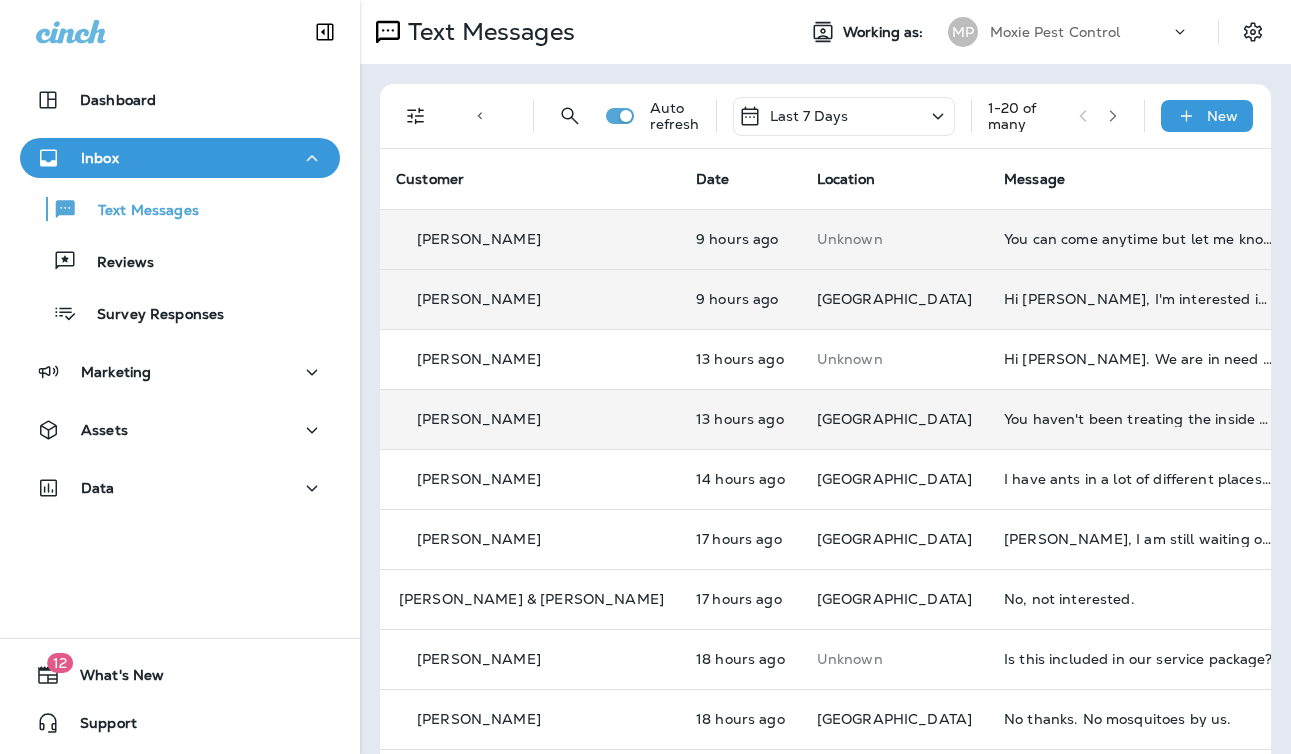 click on "You haven't been treating the inside of my house or the deck because of my dogs. I am getting spiders and caterpillar looking things in the house, and feel that it is time to treat the inside of the house. With the dogs, would you need them locked up in cages during the treatment, or just in other rooms? Need the garage too. I believe this is all covered in my plan." at bounding box center [1138, 419] 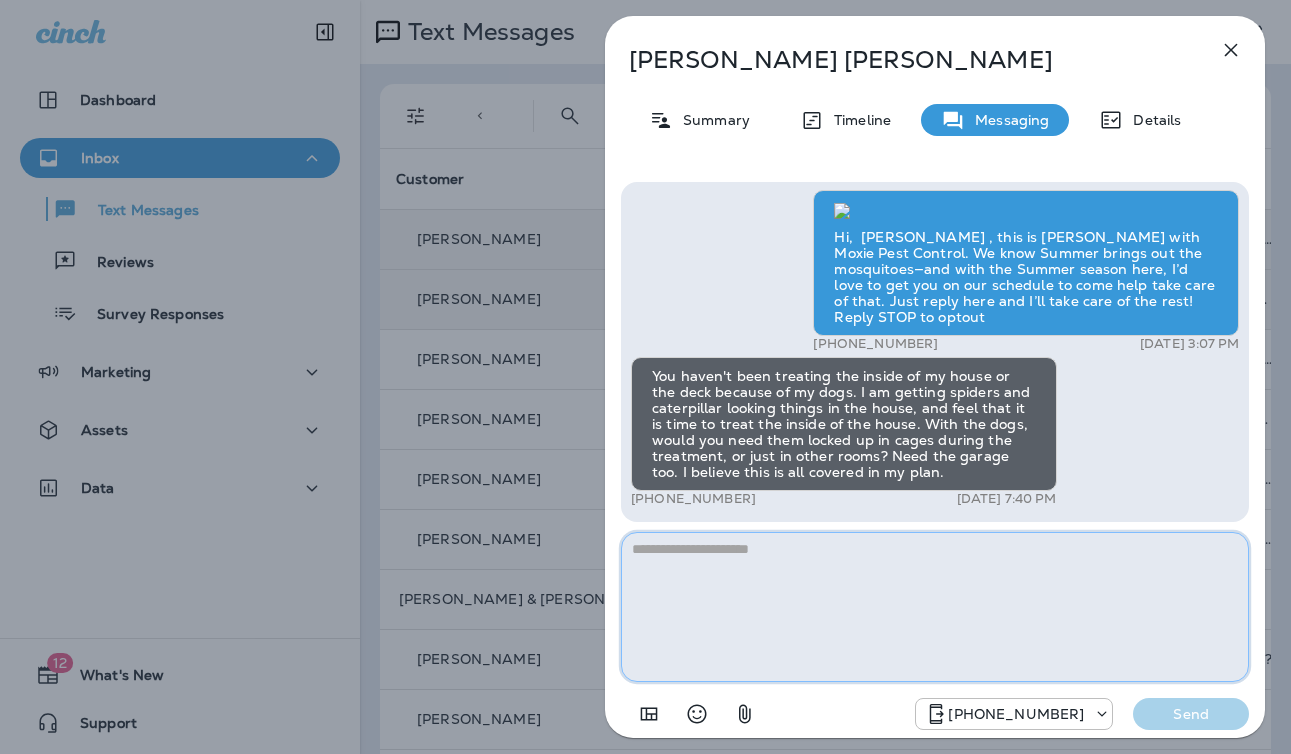 paste on "**********" 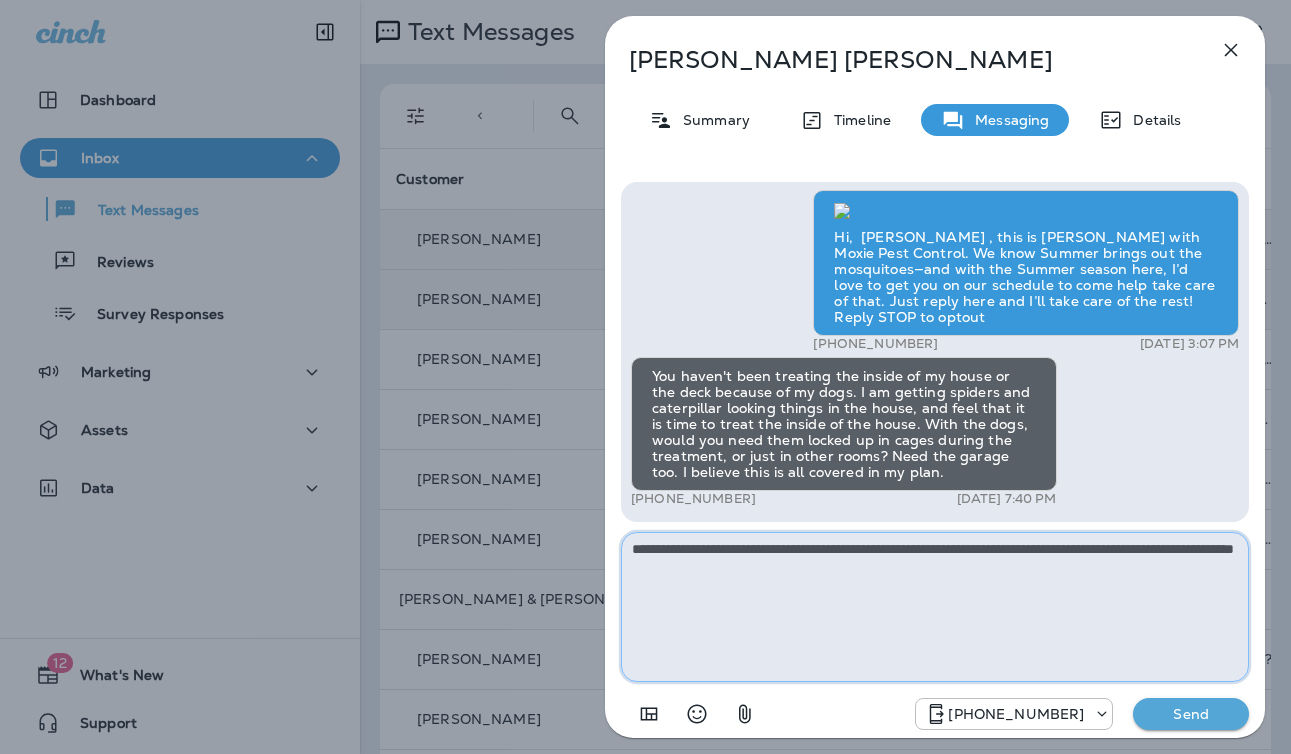type on "**********" 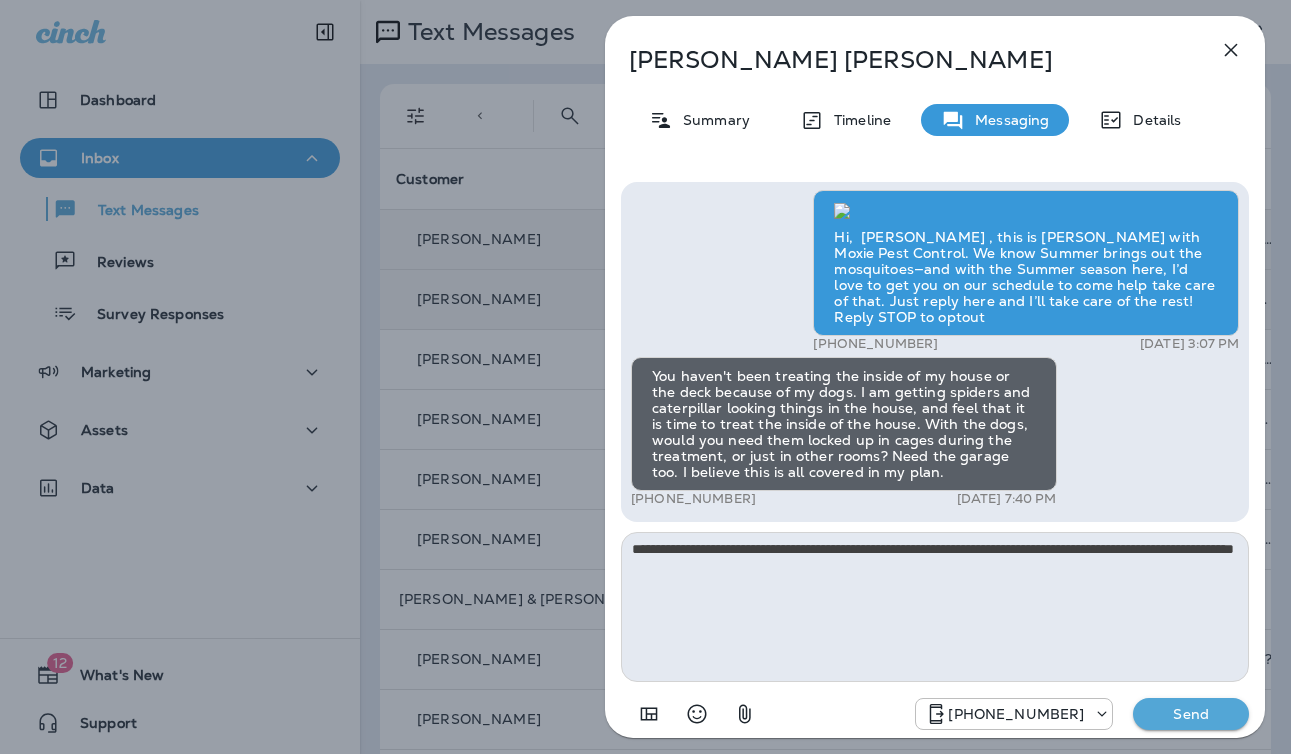 click on "Send" at bounding box center [1191, 714] 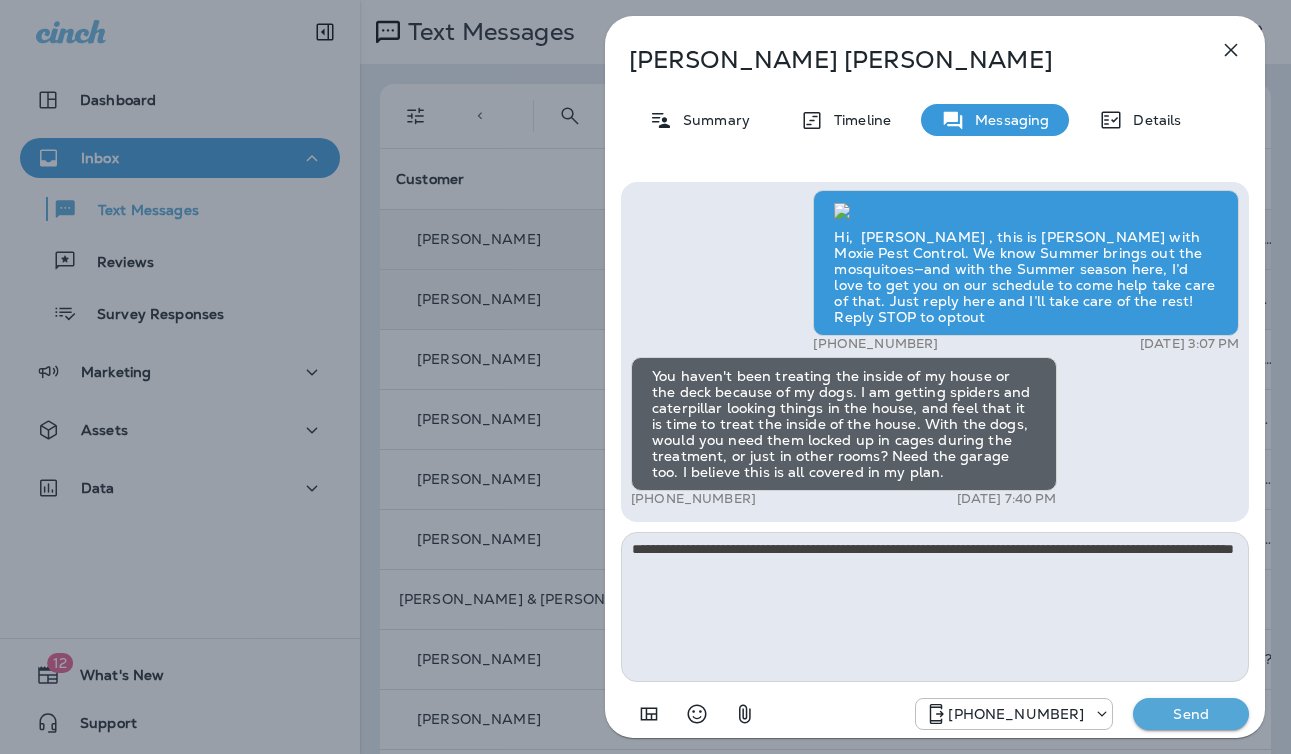 type 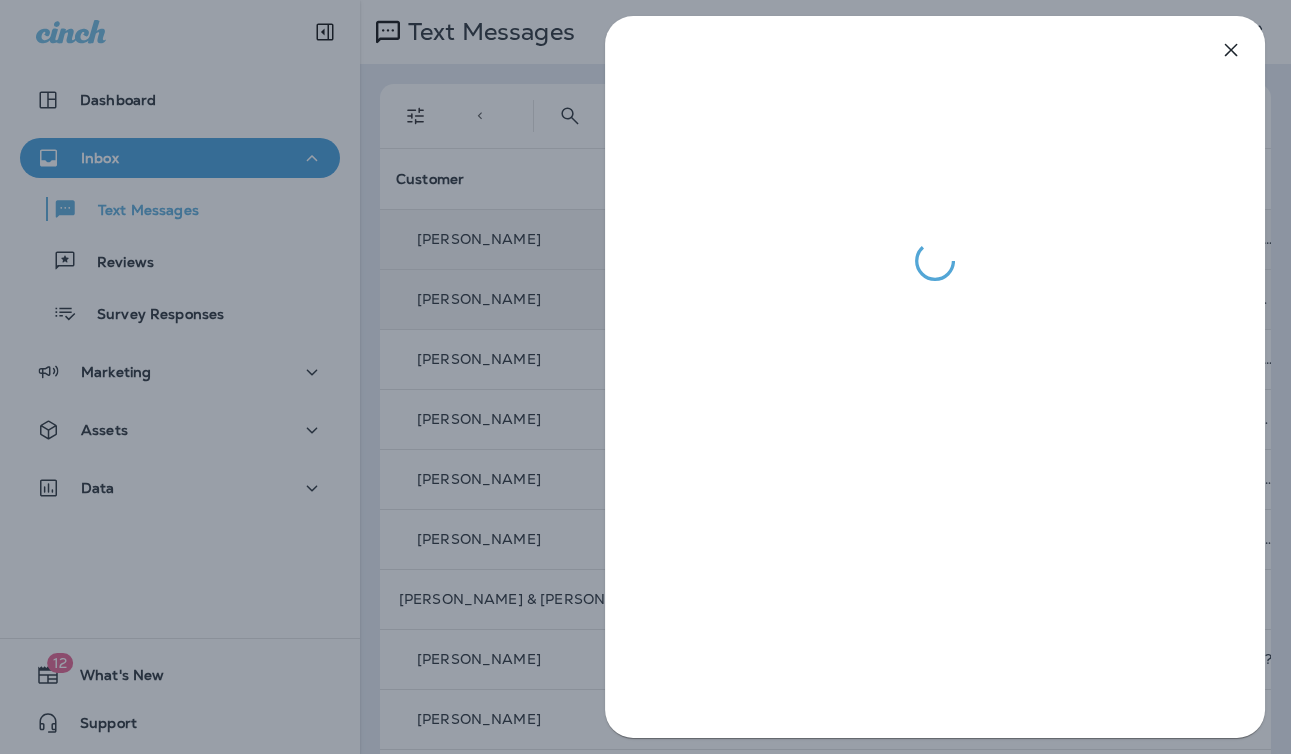 drag, startPoint x: 398, startPoint y: 453, endPoint x: 718, endPoint y: 474, distance: 320.68832 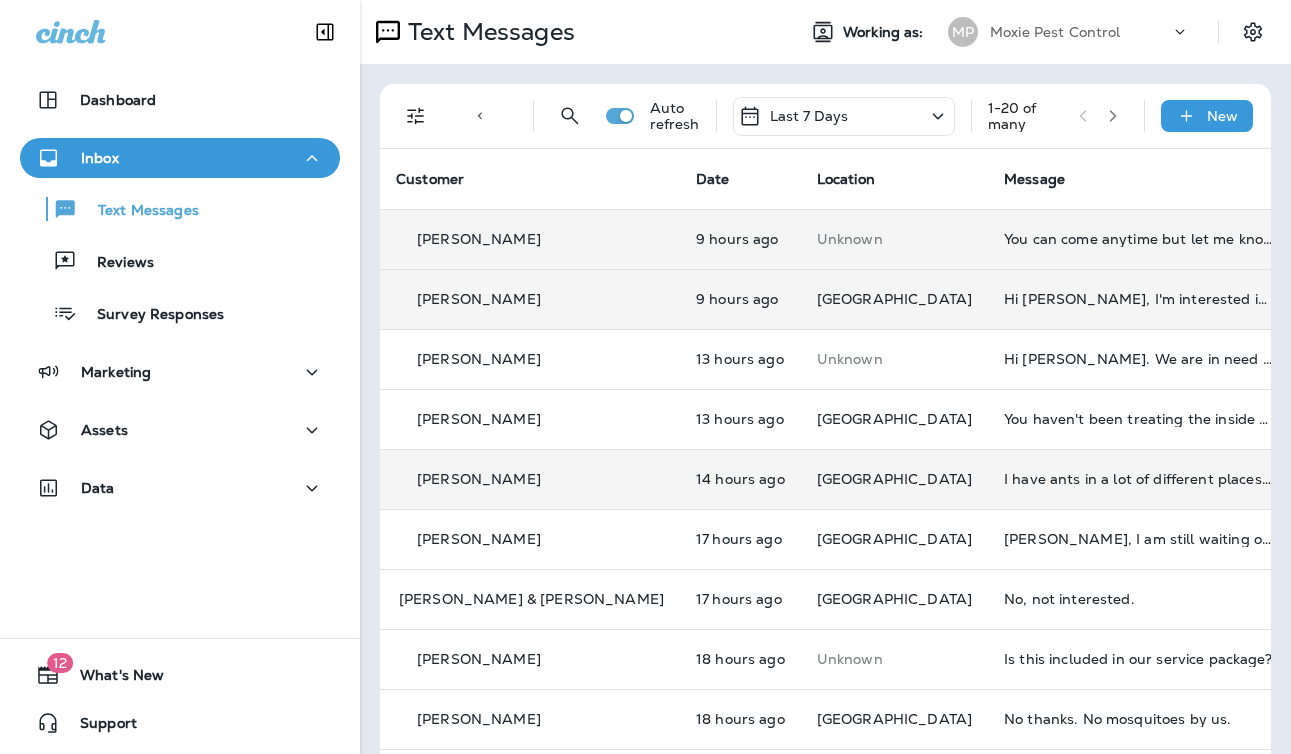 scroll, scrollTop: 105, scrollLeft: 0, axis: vertical 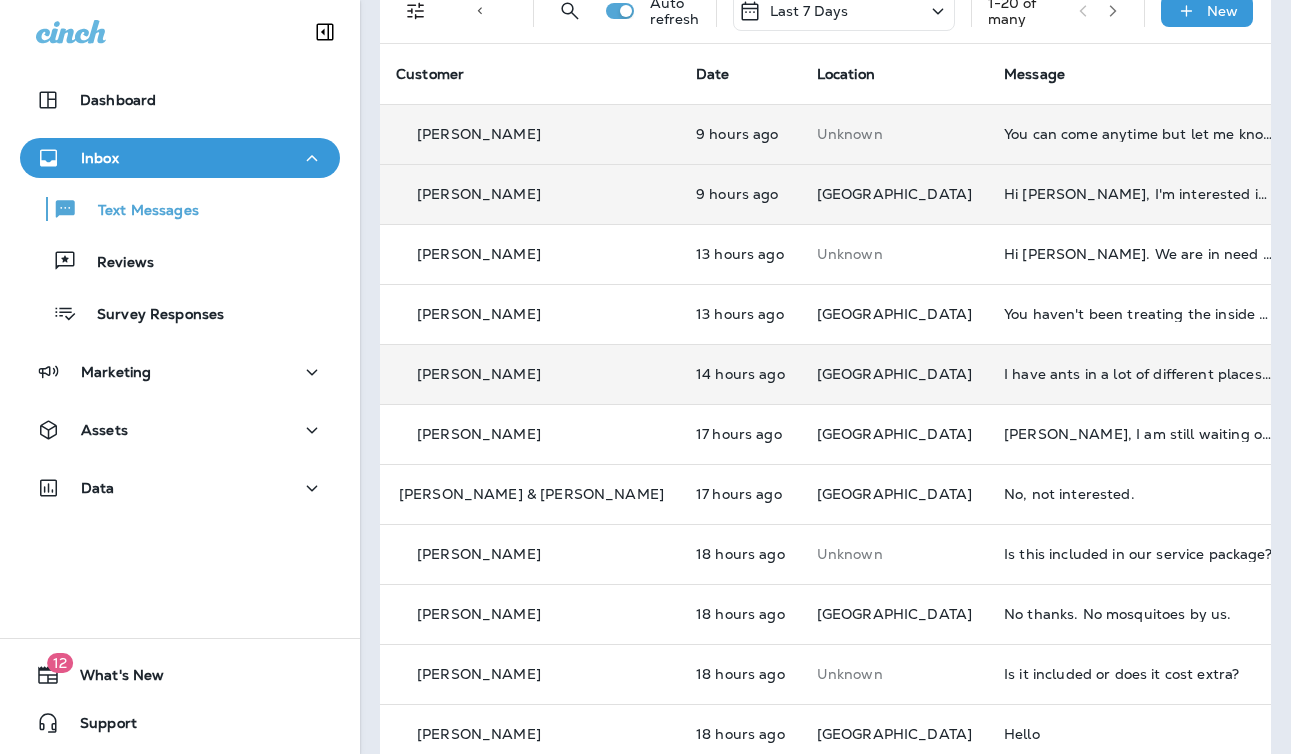 click on "I have ants in a lot of different places
Who do I talk to?" at bounding box center (1138, 374) 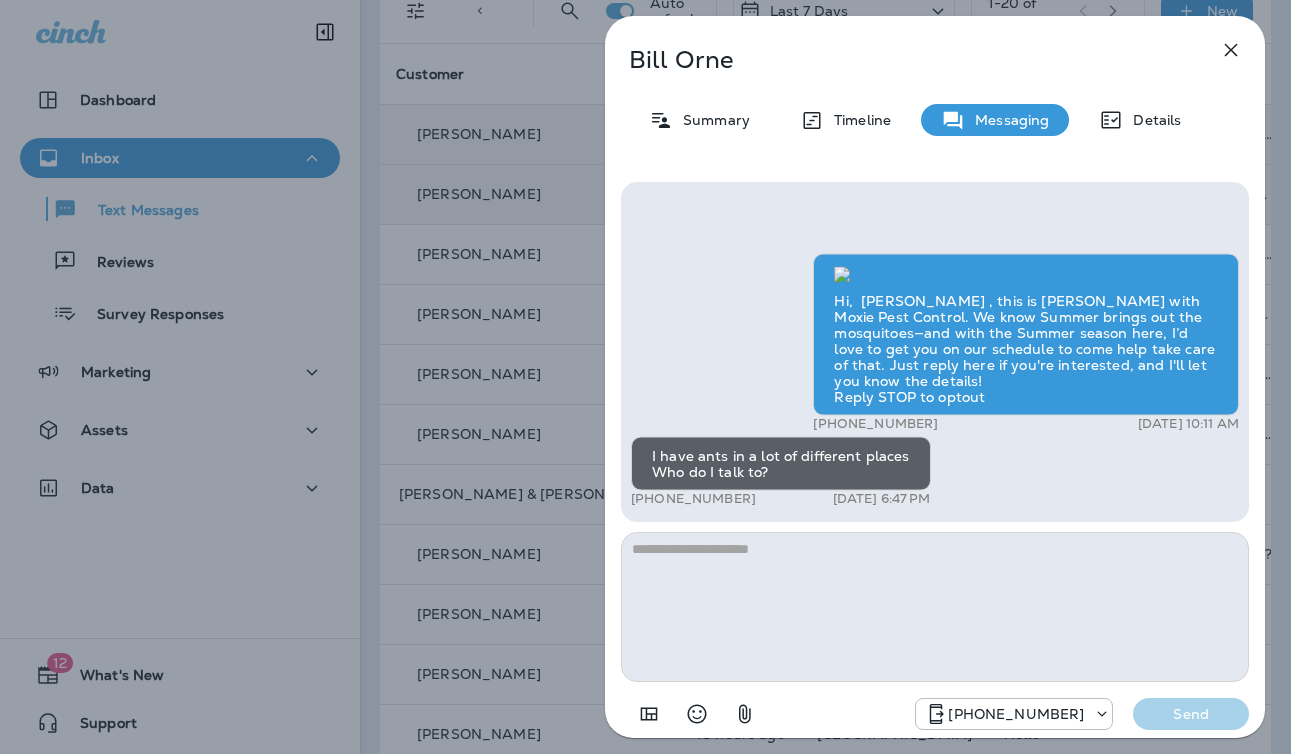 click at bounding box center [935, 607] 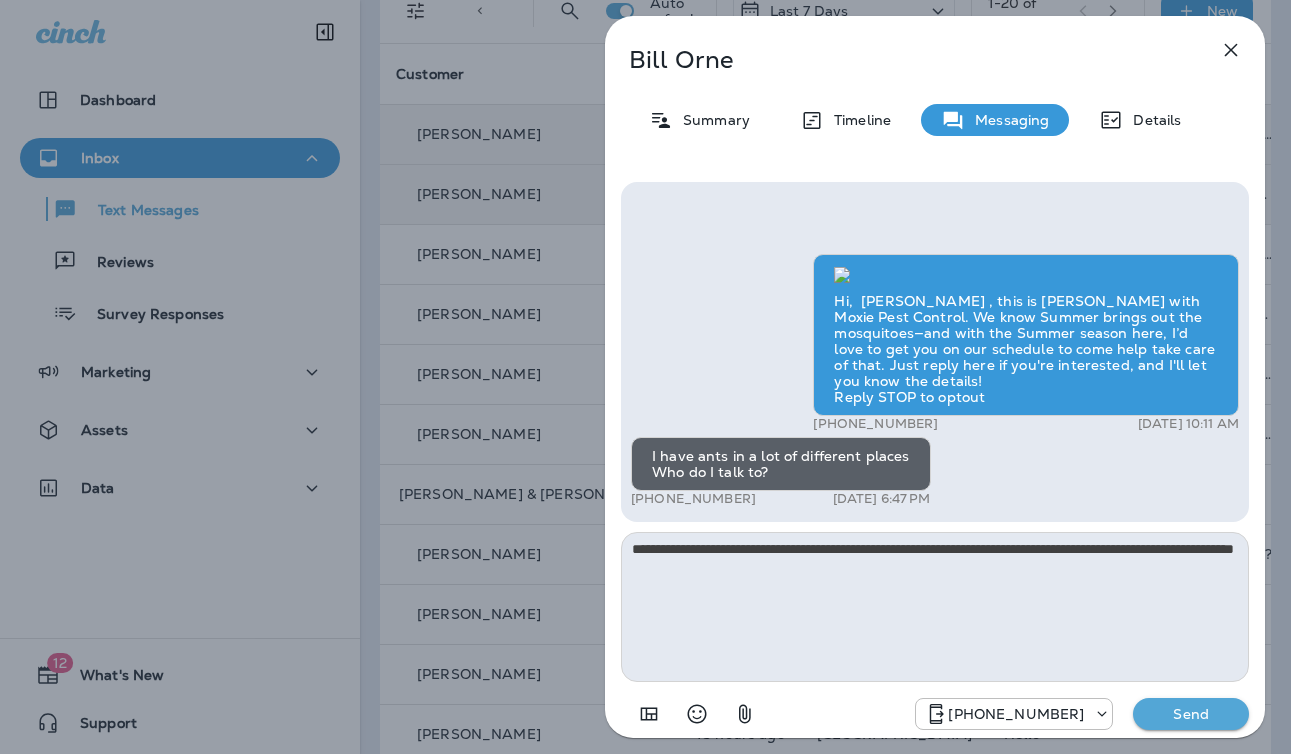 type on "**********" 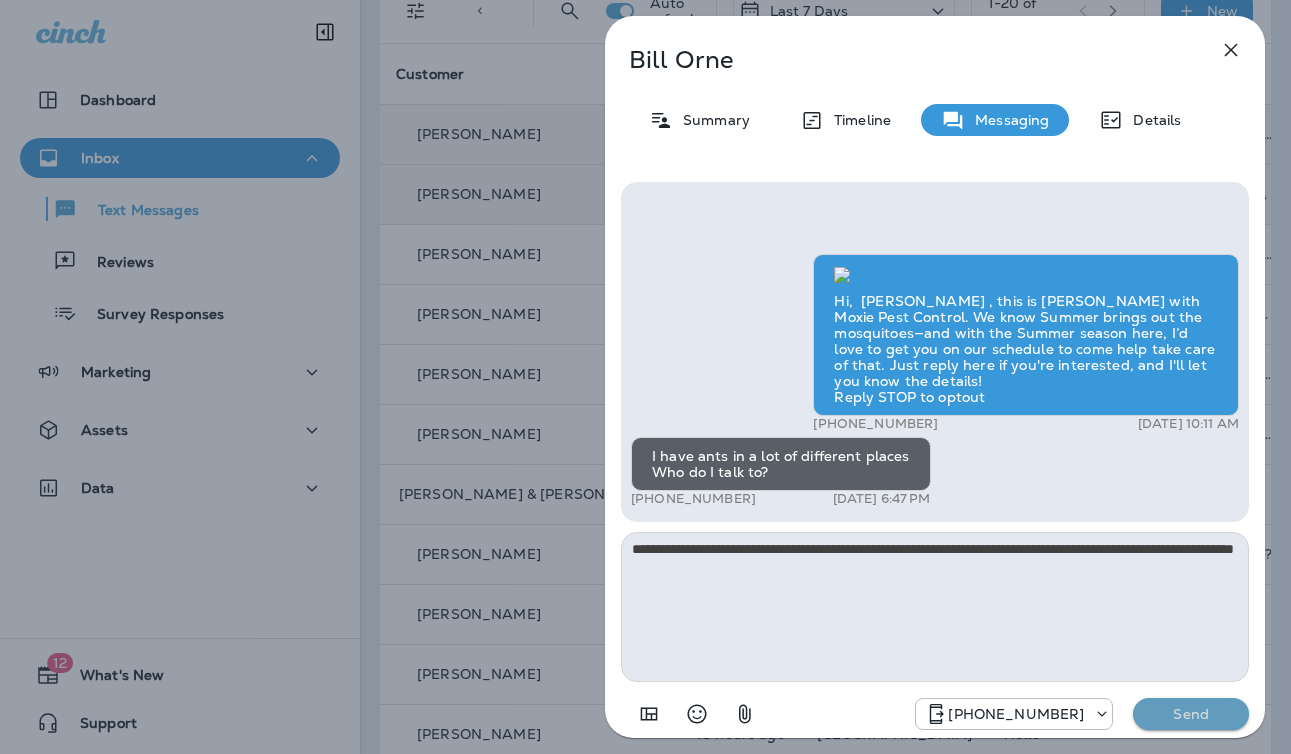 drag, startPoint x: 1194, startPoint y: 700, endPoint x: 1094, endPoint y: 685, distance: 101.118744 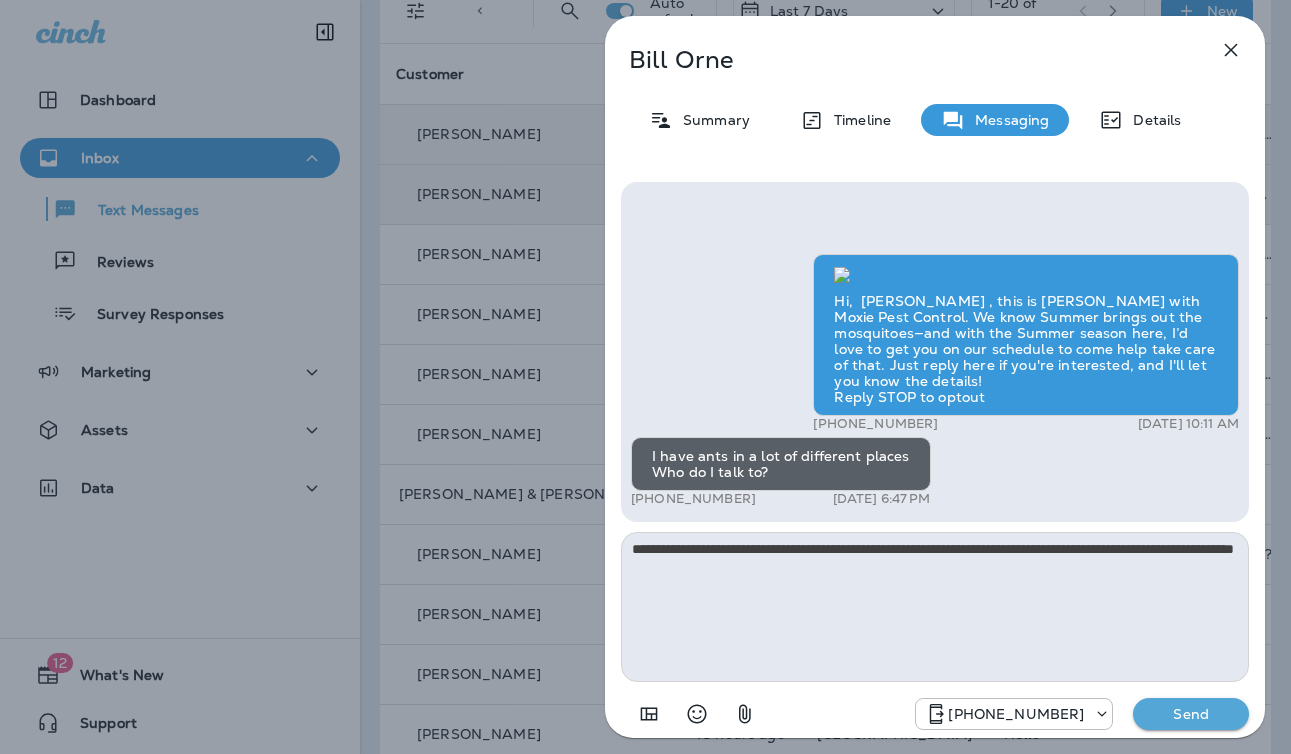 type 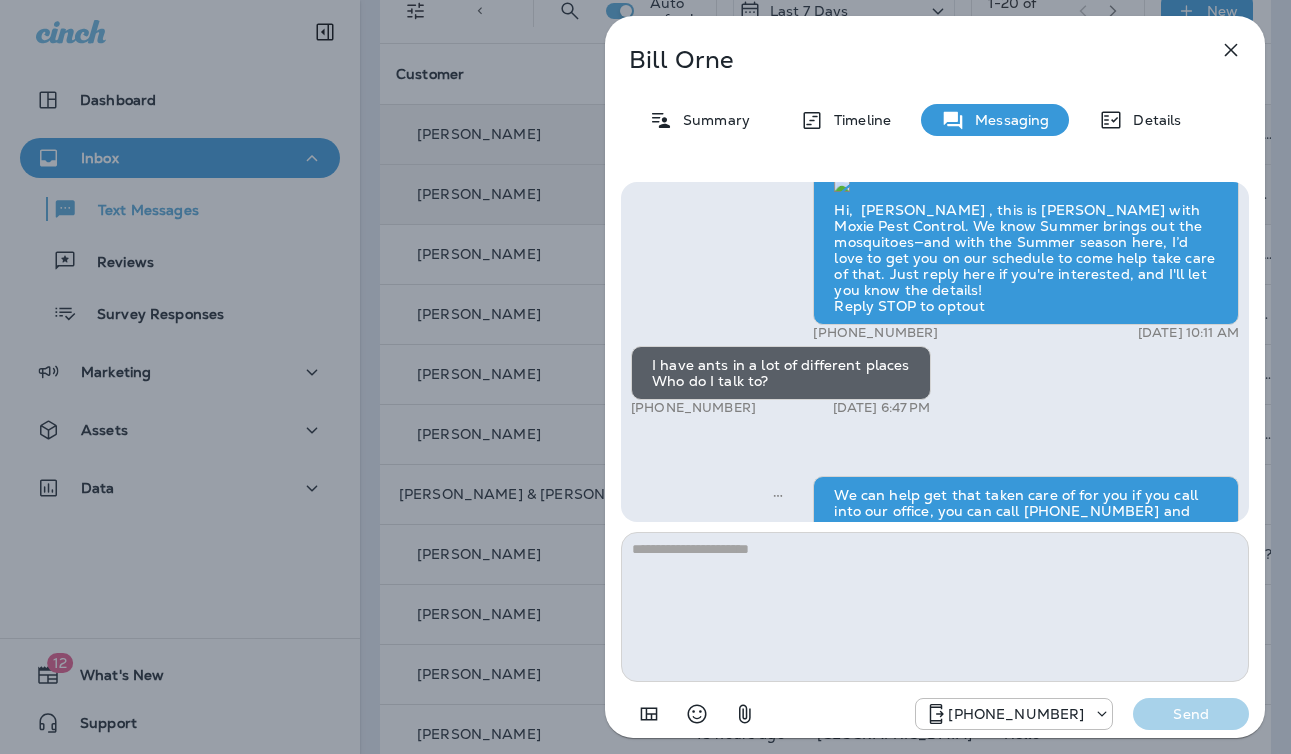 click on "Bill   Orne Summary   Timeline   Messaging   Details   Hi,  Bill , this is Cameron with Moxie Pest Control. We know Summer brings out the mosquitoes—and with the Summer season here, I’d love to get you on our schedule to come help take care of that. Just reply here if you're interested, and I'll let you know the details!
Reply STOP to optout +18174823792 Jun 25, 2025 10:11 AM I have ants in a lot of different places
Who do I talk to? +1 (414) 339-9189 Jul 7, 2025 6:47 PM   We can help get that taken care of for you if you call into our office, you can call (817) 659-2888 and talk to someone! Bradley Bobisink Jul 8, 2025 8:59 AM +18174823792 Send" at bounding box center [645, 377] 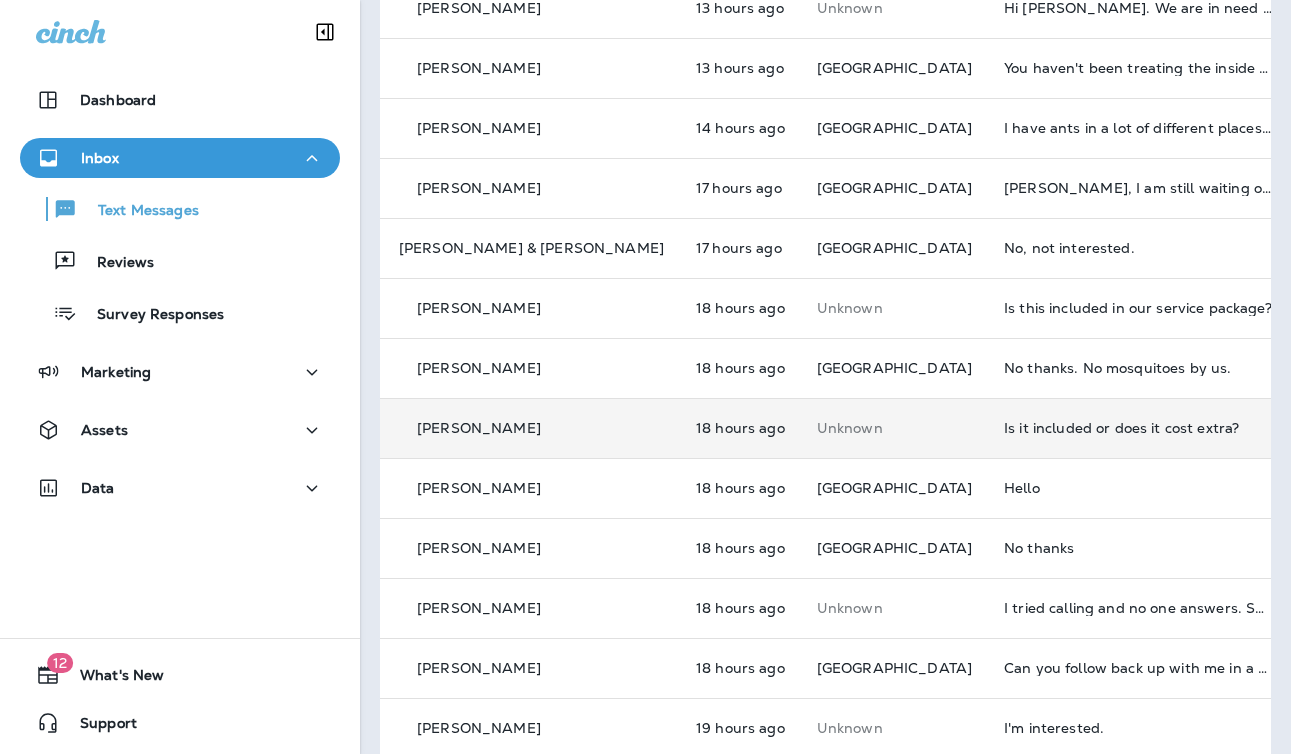scroll, scrollTop: 367, scrollLeft: 0, axis: vertical 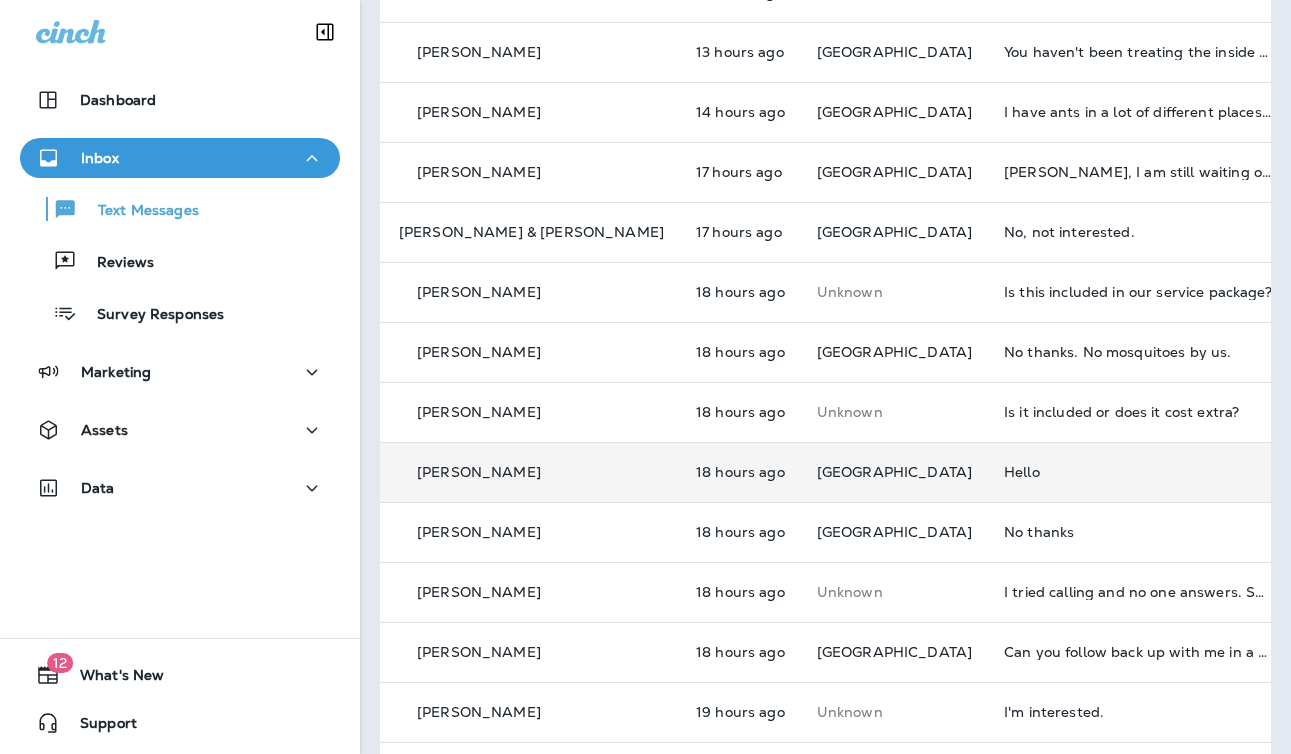 click on "Hello" at bounding box center (1138, 472) 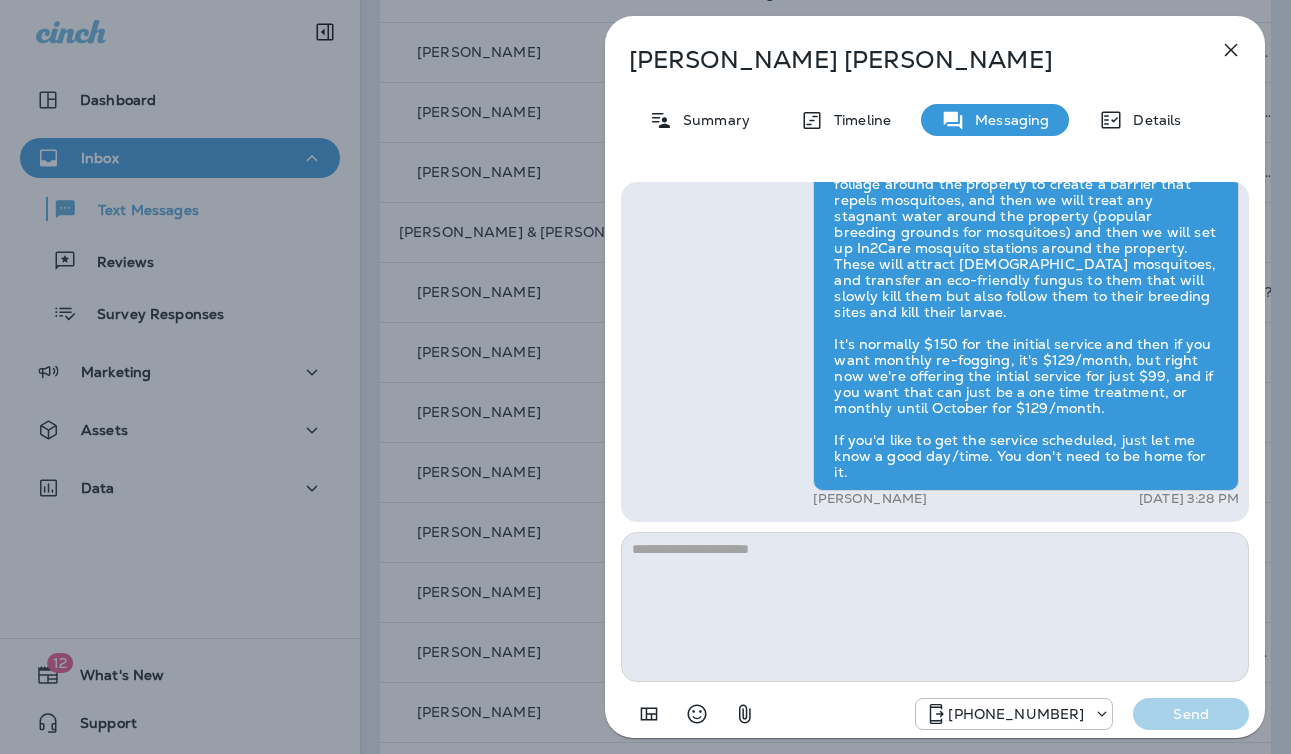 drag, startPoint x: 538, startPoint y: 441, endPoint x: 576, endPoint y: 448, distance: 38.63936 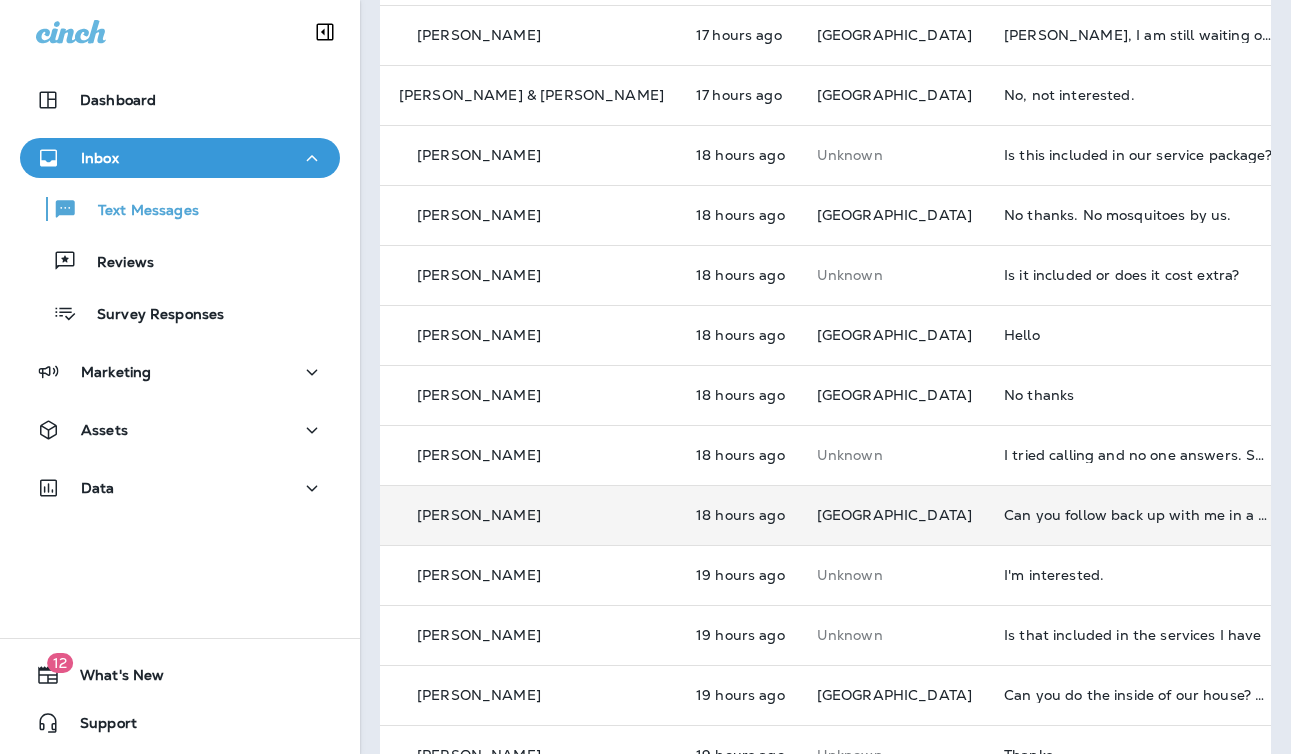 scroll, scrollTop: 505, scrollLeft: 0, axis: vertical 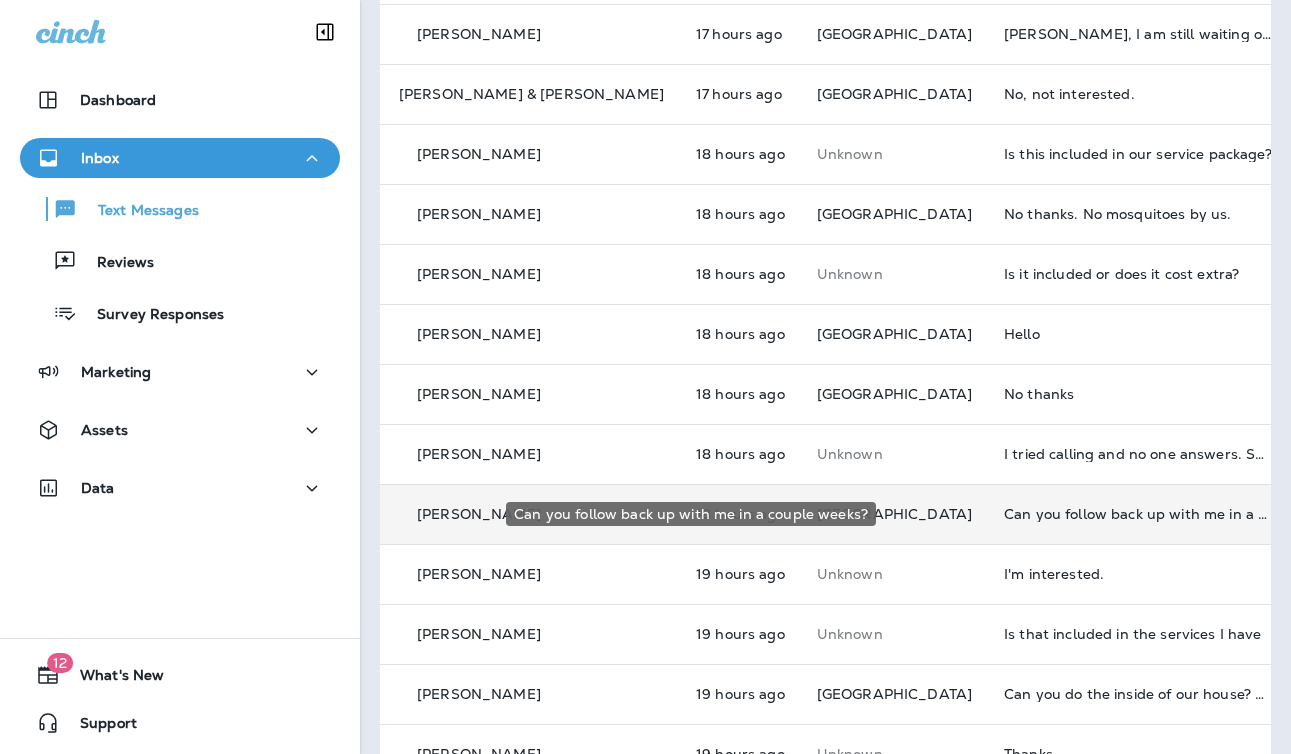click on "Can you follow back up with me in a couple weeks?" at bounding box center (697, 514) 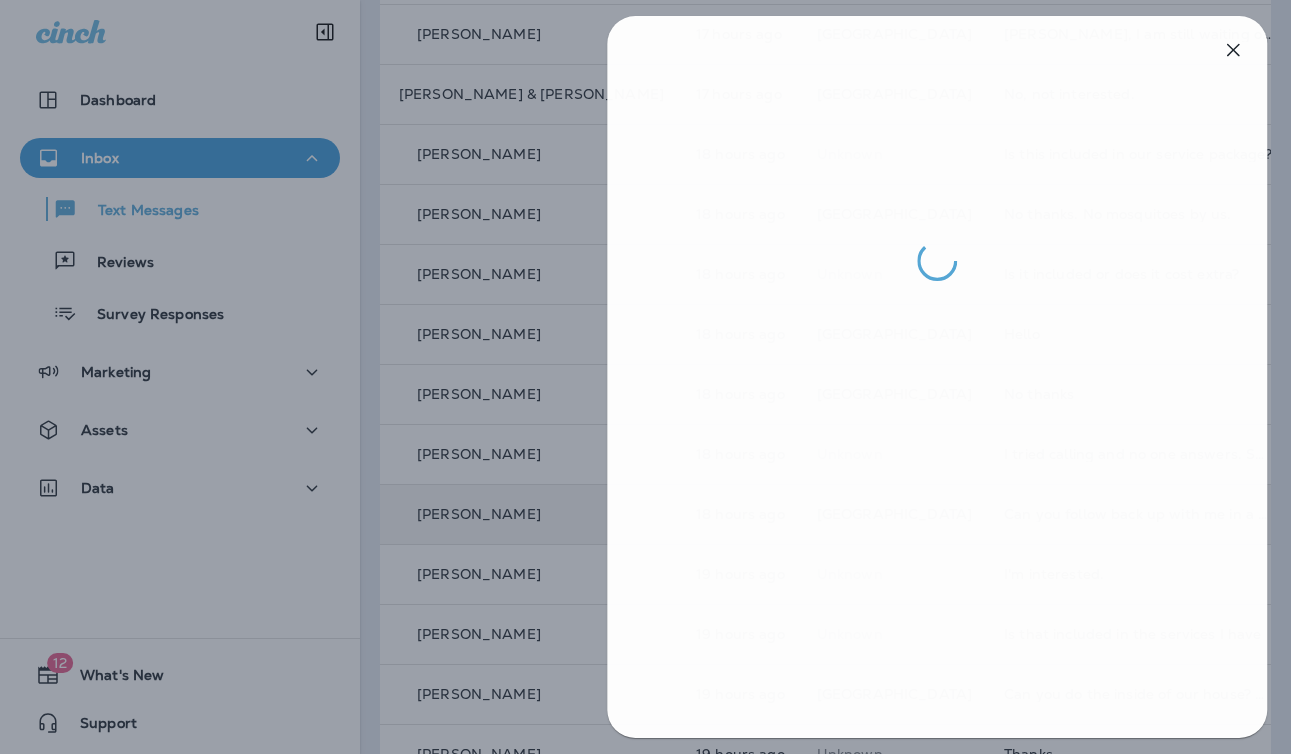 drag, startPoint x: 495, startPoint y: 476, endPoint x: 555, endPoint y: 487, distance: 61 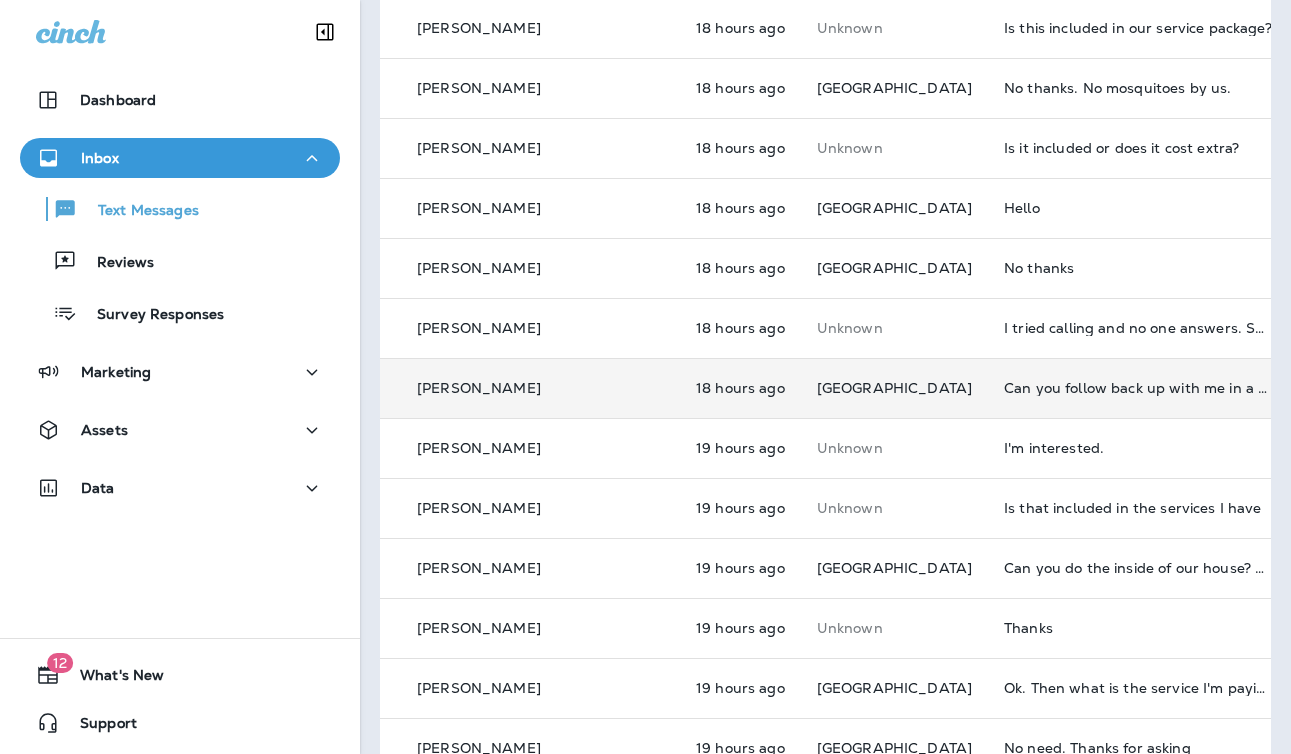 scroll, scrollTop: 676, scrollLeft: 0, axis: vertical 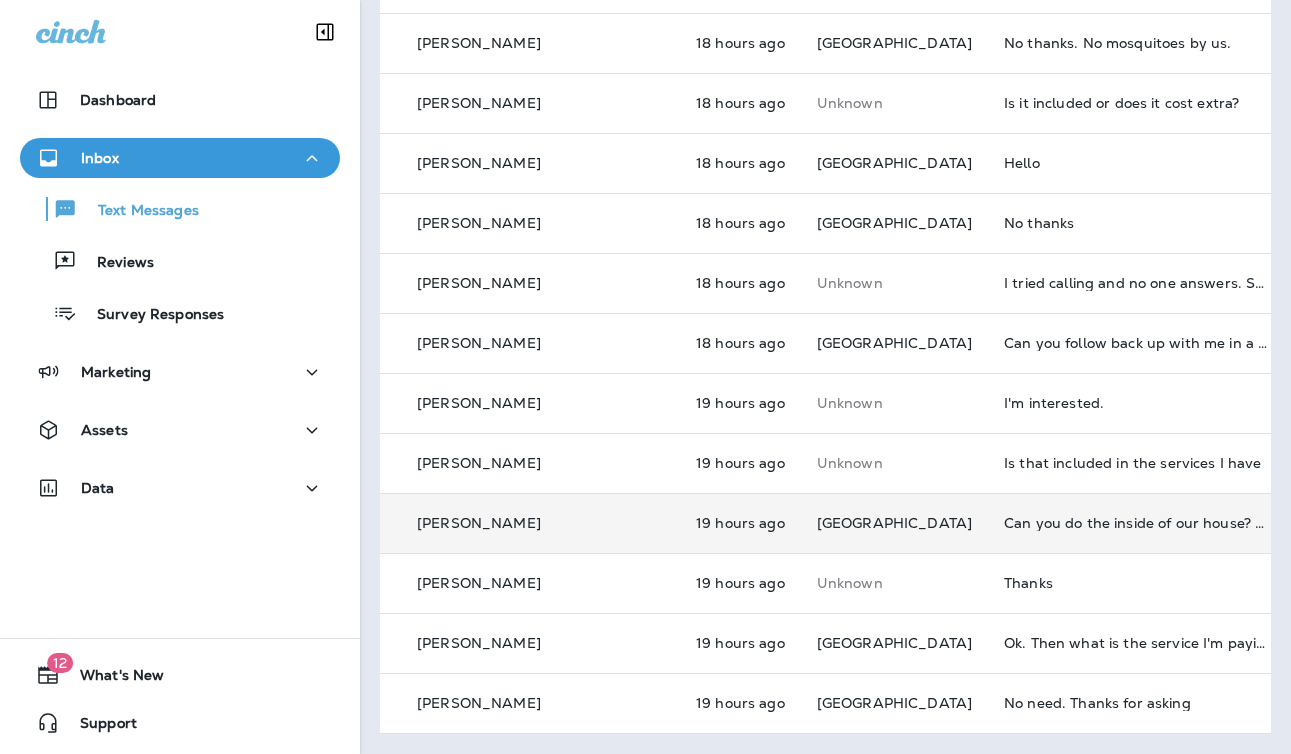 click on "[GEOGRAPHIC_DATA]" at bounding box center (894, 523) 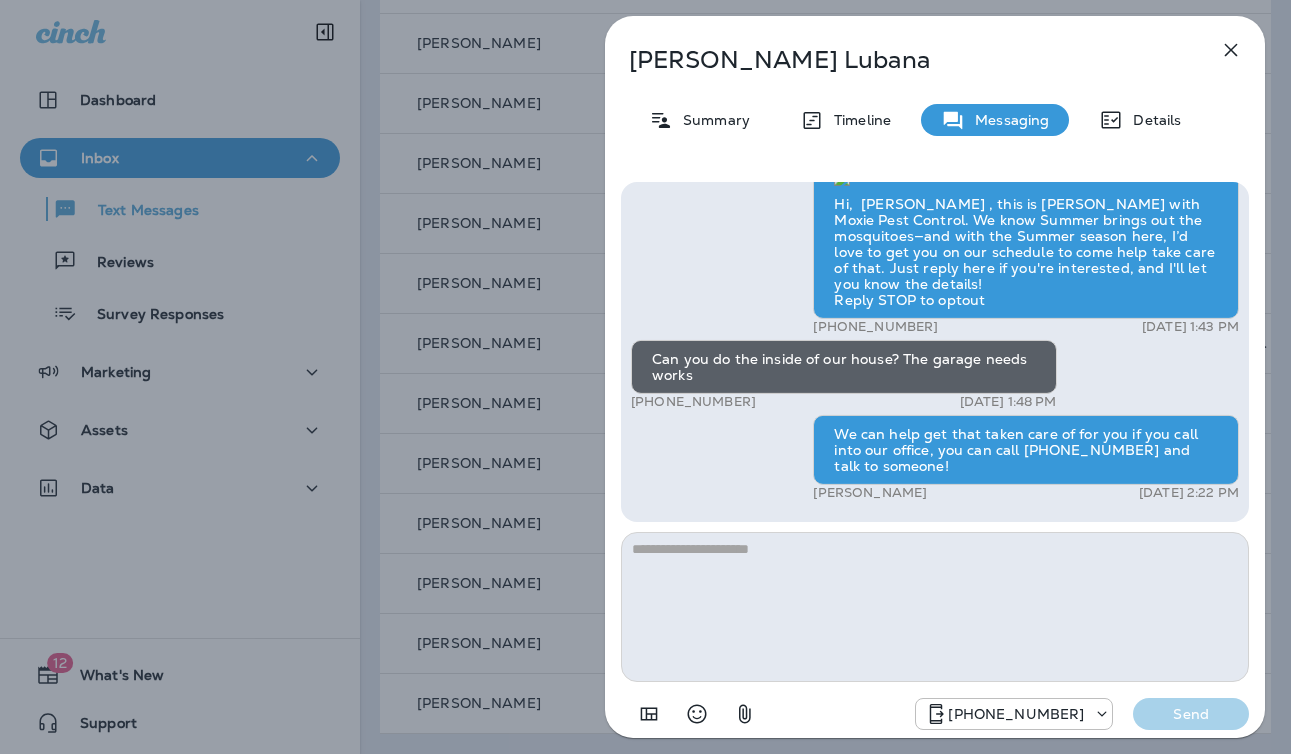 click at bounding box center (935, 607) 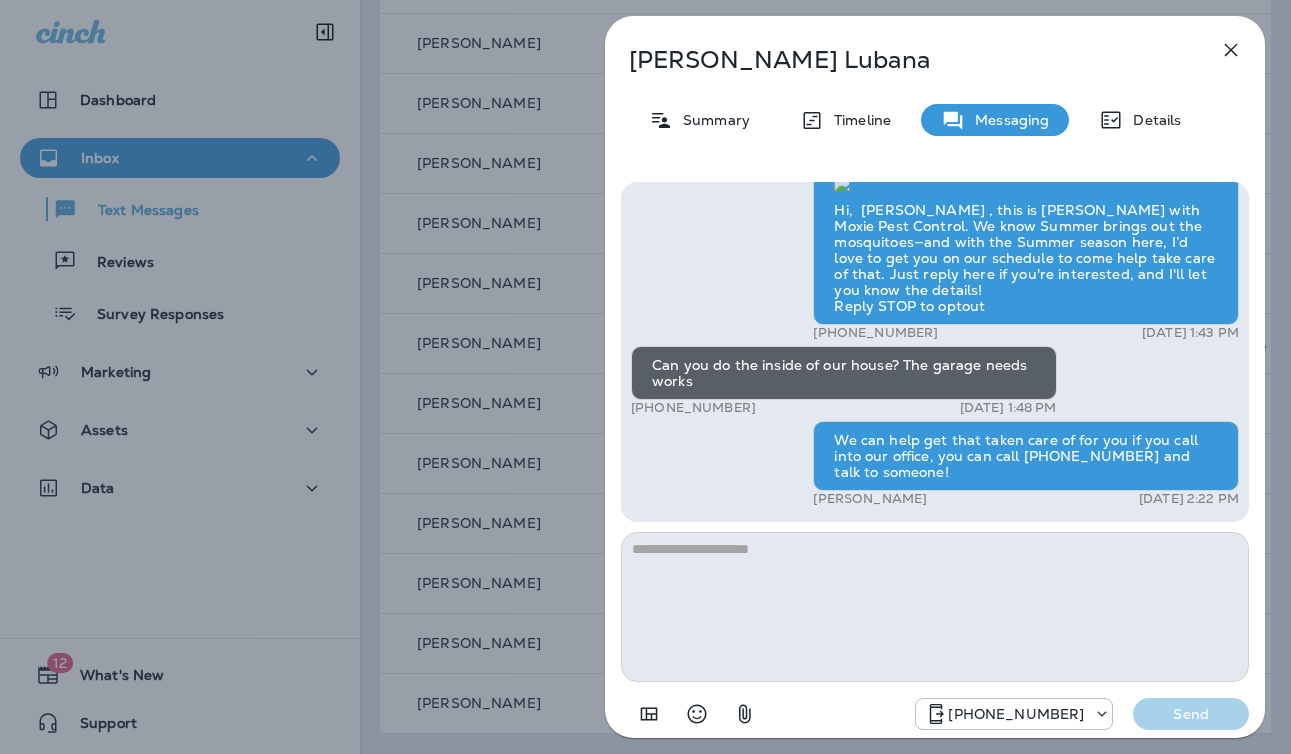 click on "Sam   Lubana Summary   Timeline   Messaging   Details   Hi,  Sam , this is Cameron with Moxie Pest Control. We know Summer brings out the mosquitoes—and with the Summer season here, I’d love to get you on our schedule to come help take care of that. Just reply here if you're interested, and I'll let you know the details!
Reply STOP to optout +18174823792 Jul 7, 2025 1:43 PM Can you do the inside of our house? The garage needs works +1 (435) 862-7389 Jul 7, 2025 1:48 PM We can help get that taken care of for you if you call into our office, you can call (817) 659-2888 and talk to someone! Bradley Bobisink Jul 7, 2025 2:22 PM +18174823792 Send" at bounding box center [645, 377] 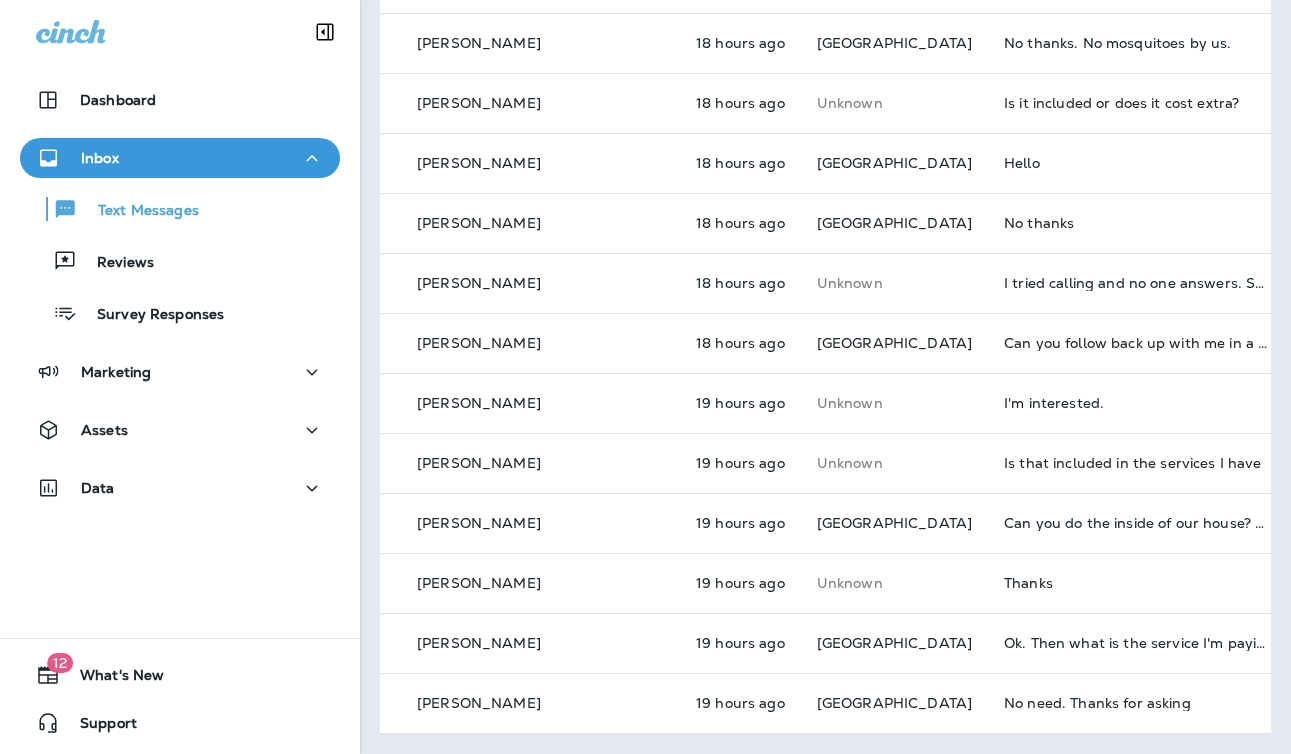 scroll, scrollTop: 0, scrollLeft: 0, axis: both 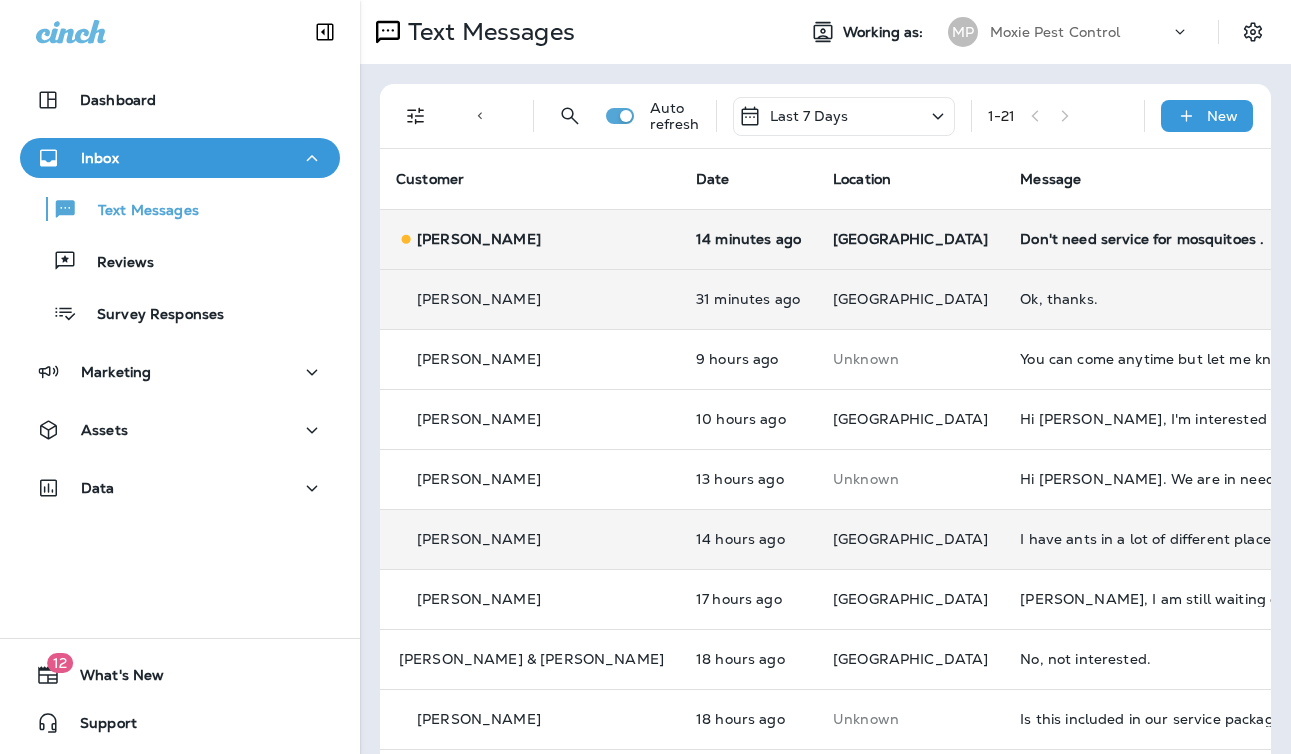 click on "Don't need service for mosquitoes ." at bounding box center (1154, 239) 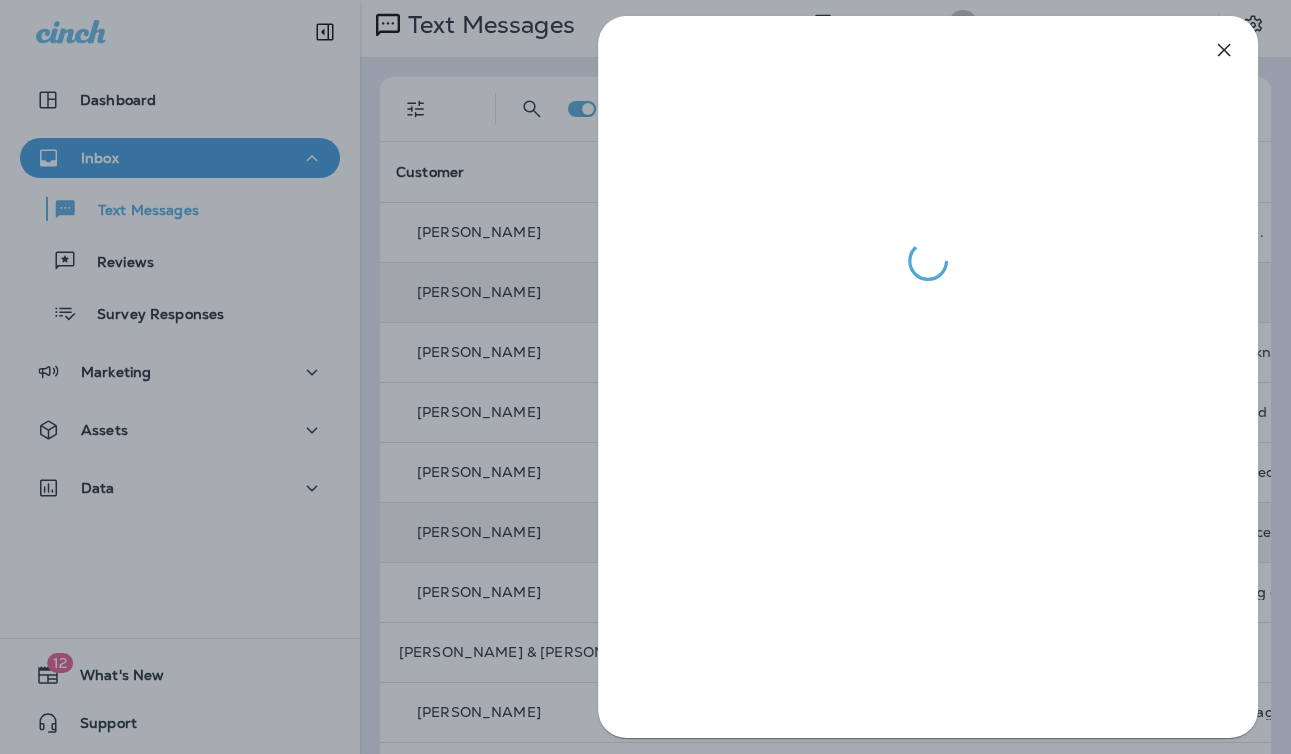 click at bounding box center [928, 148] 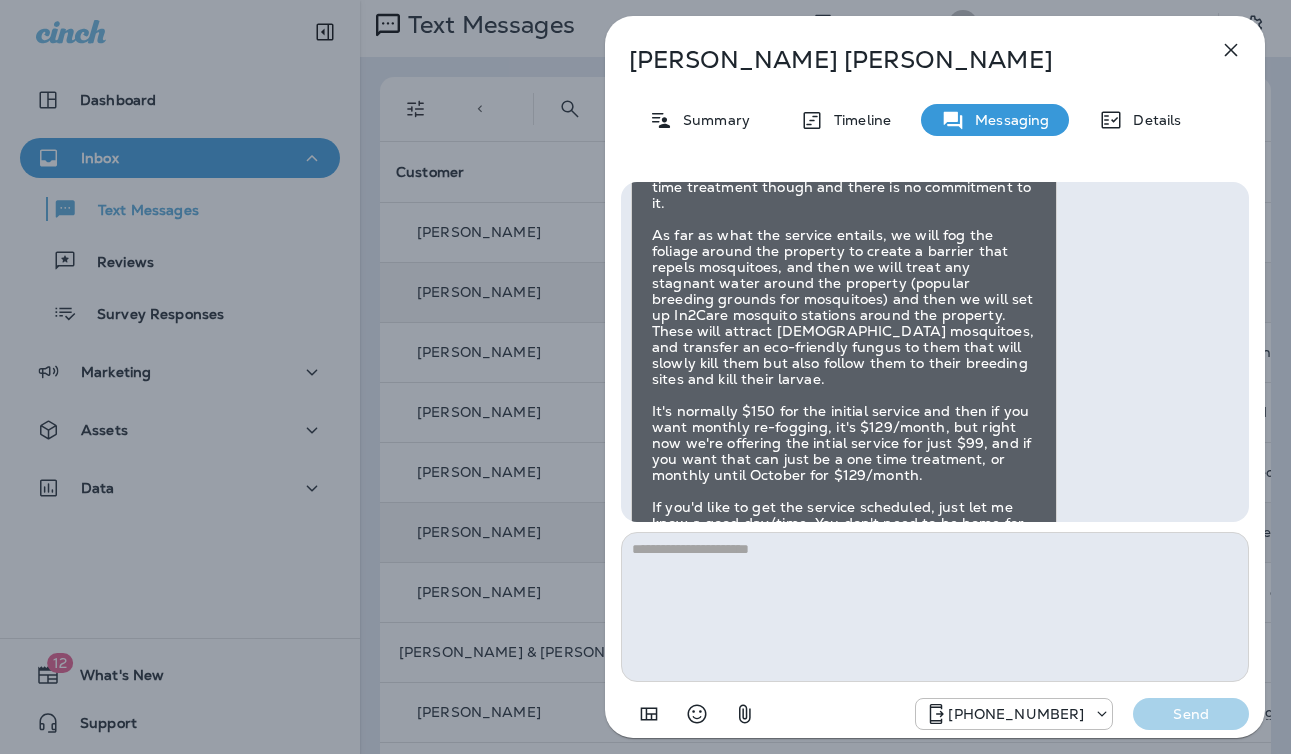 scroll, scrollTop: -138, scrollLeft: 0, axis: vertical 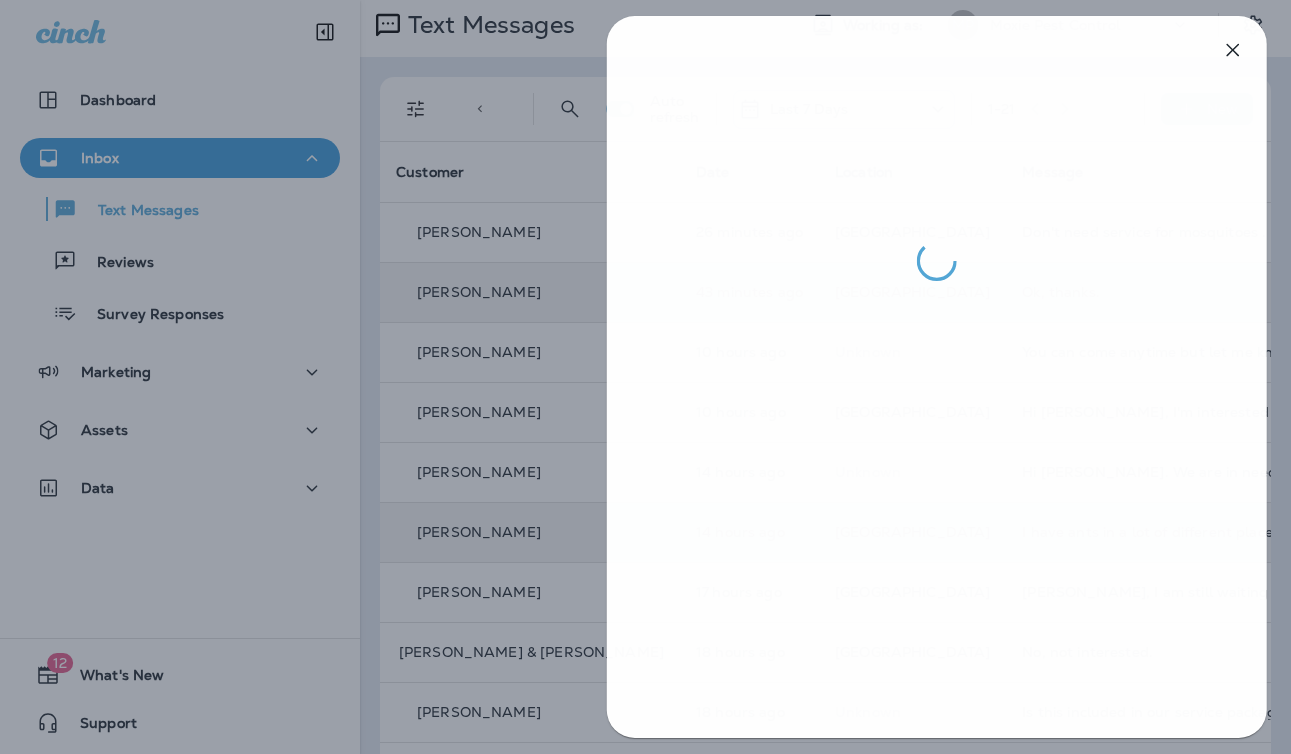 drag, startPoint x: 516, startPoint y: 329, endPoint x: 532, endPoint y: 356, distance: 31.38471 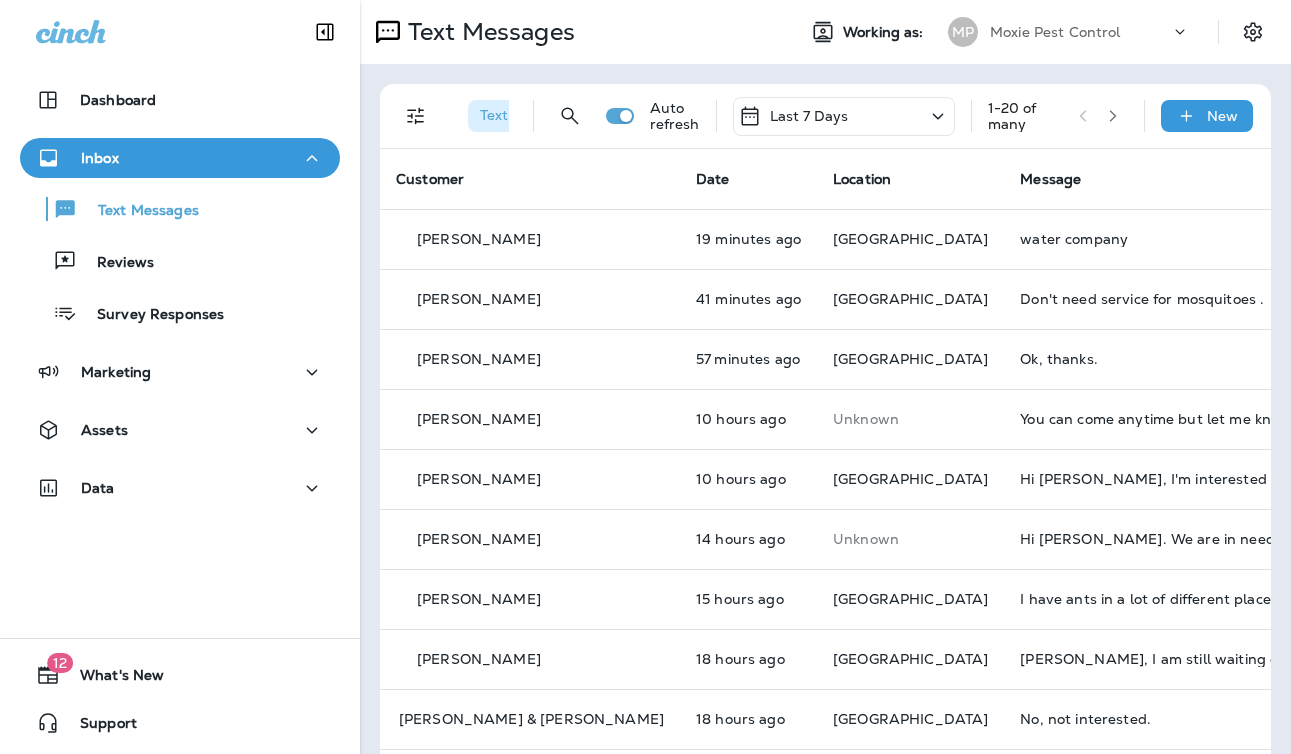 scroll, scrollTop: 0, scrollLeft: 0, axis: both 